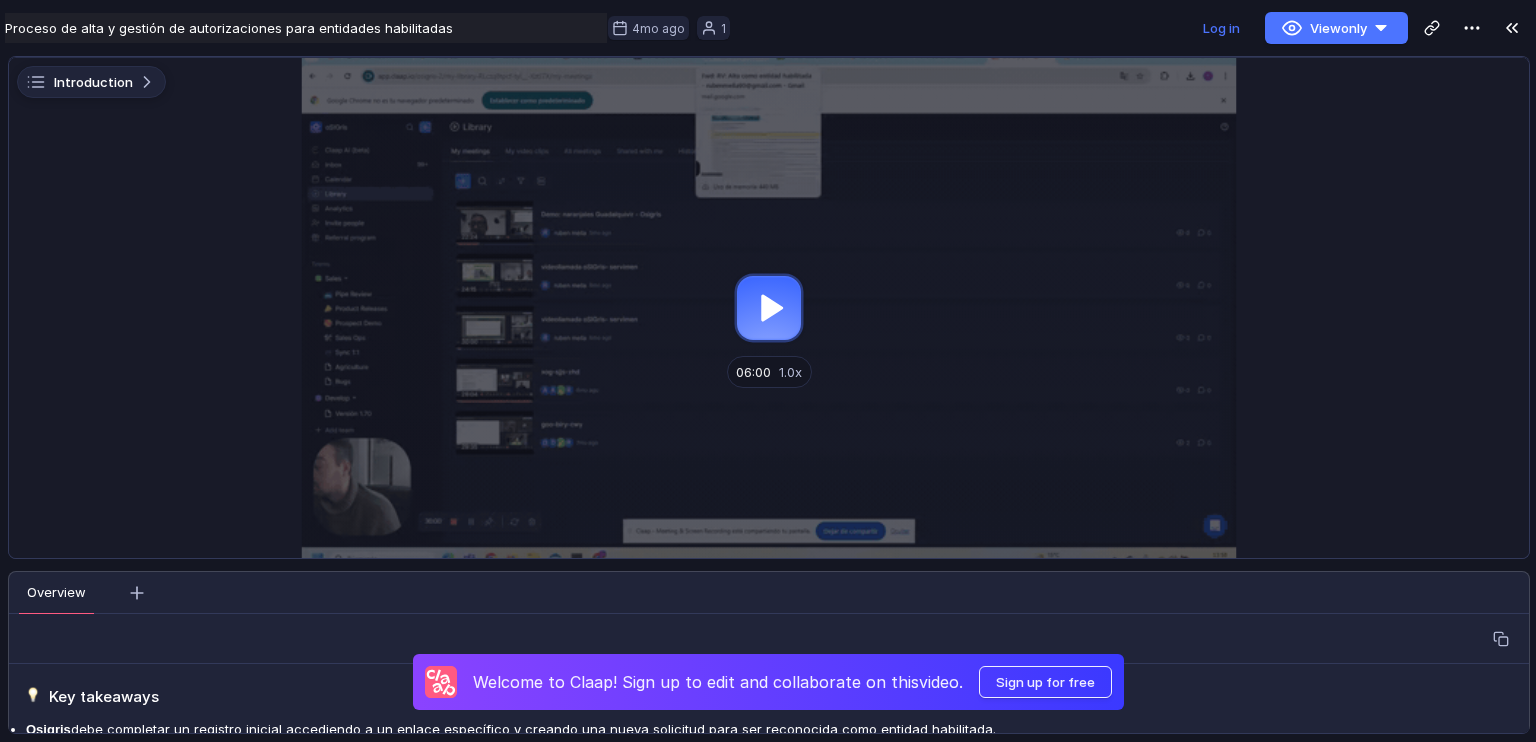 scroll, scrollTop: 0, scrollLeft: 0, axis: both 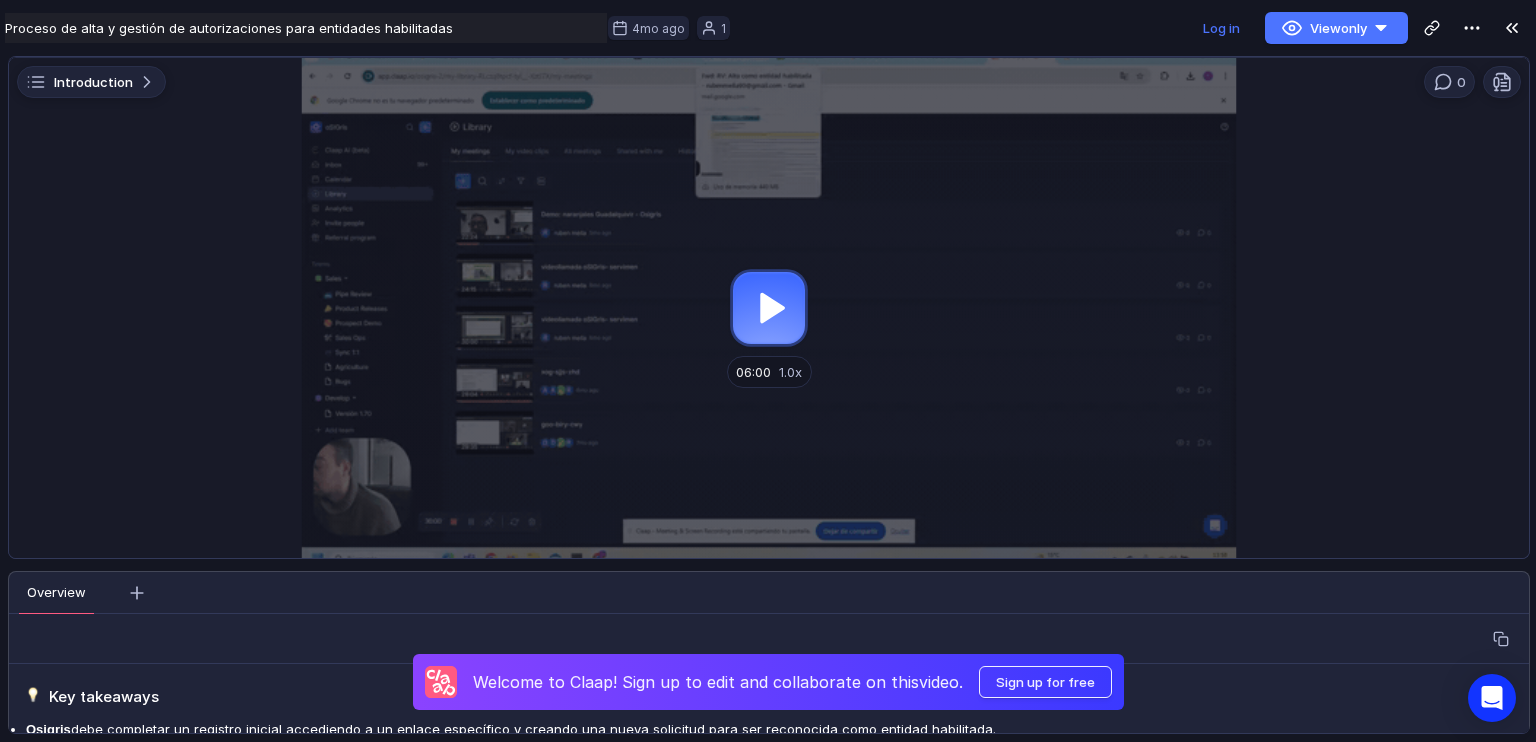 click at bounding box center [769, 308] 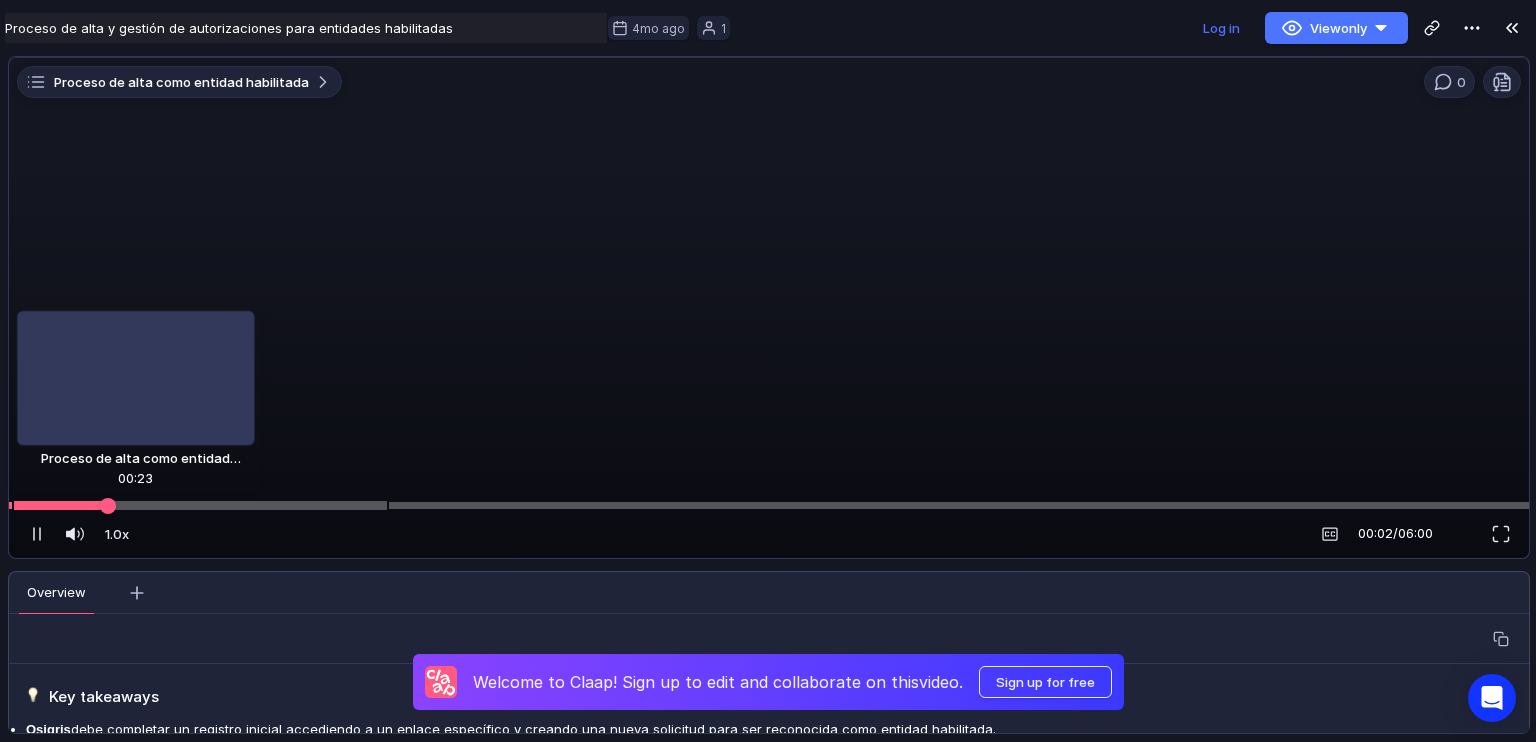 click at bounding box center [769, 505] 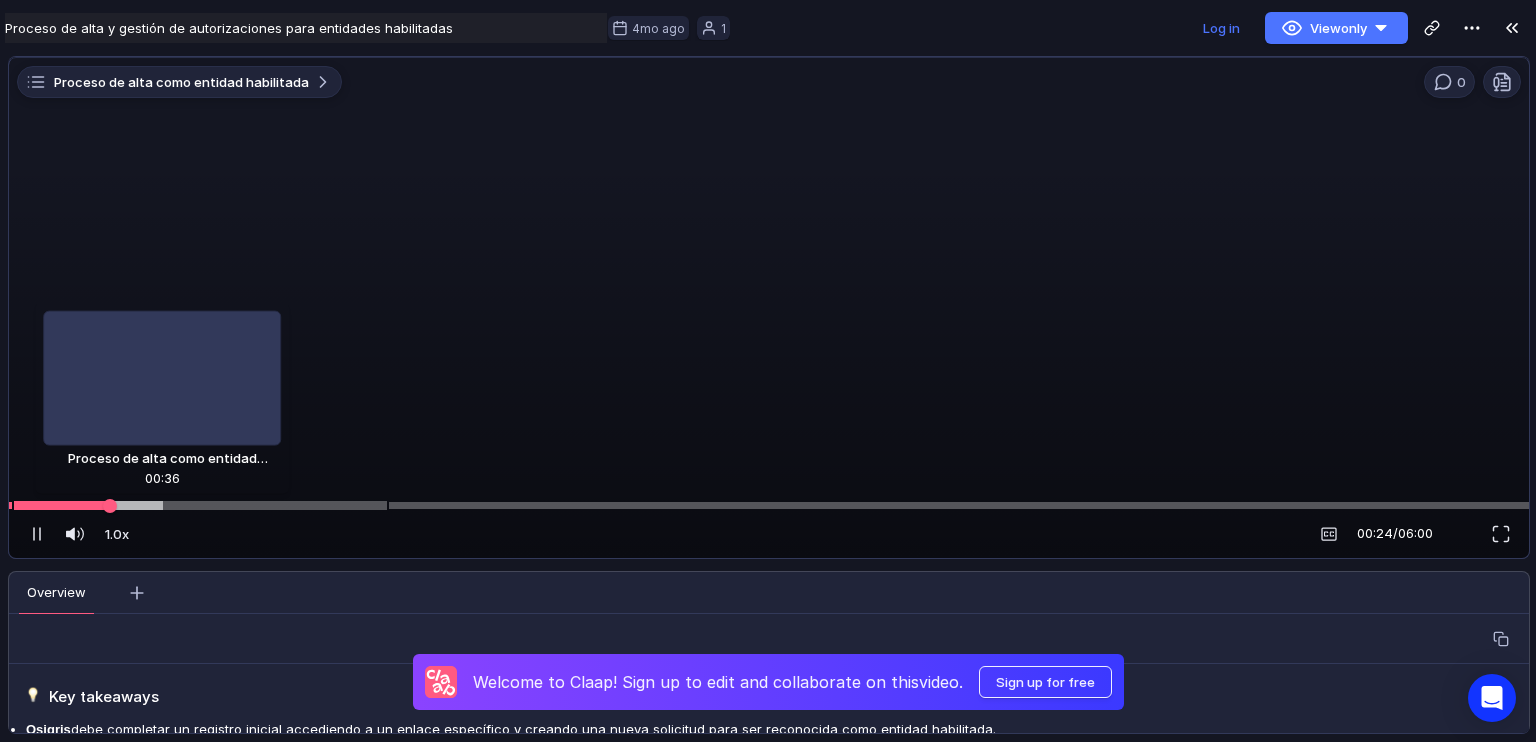 click at bounding box center (769, 505) 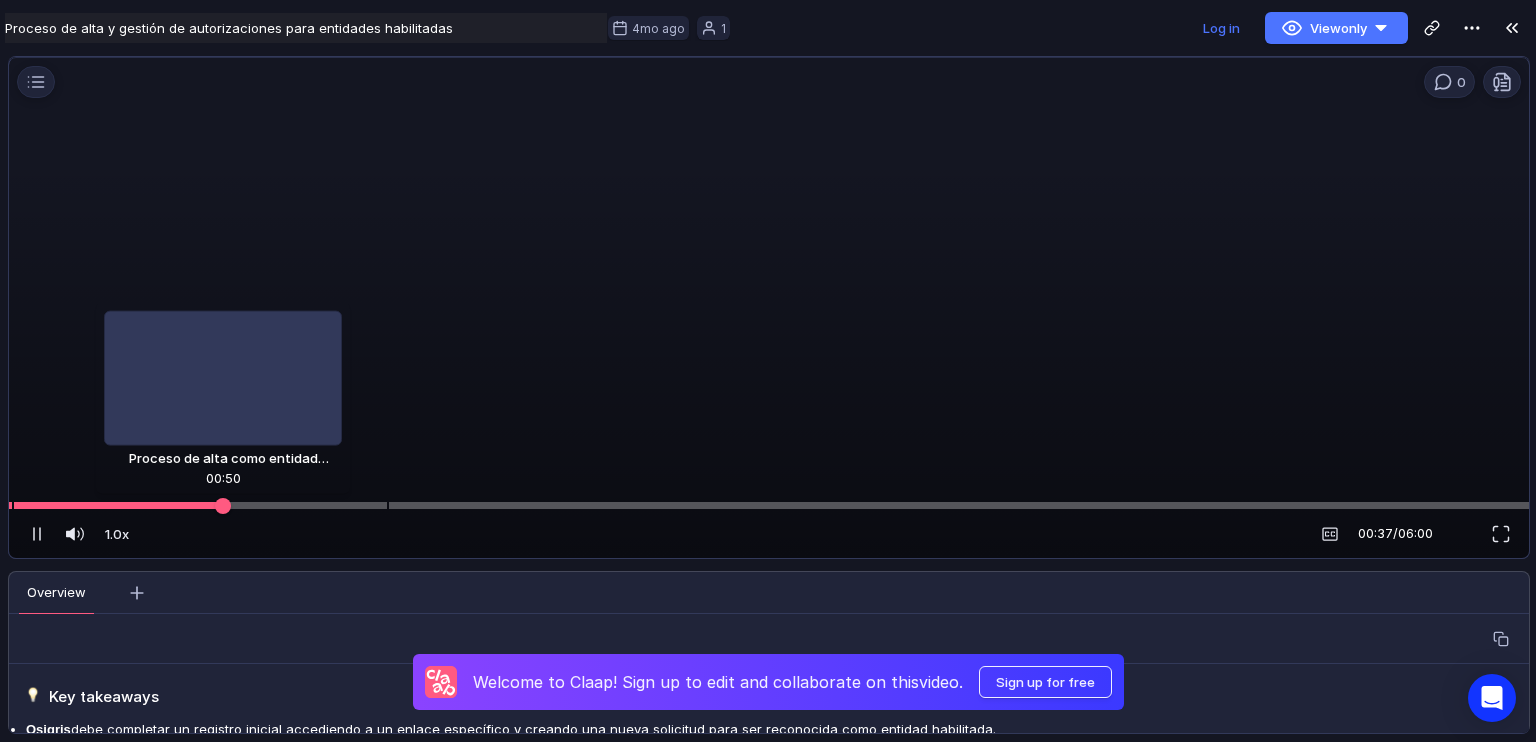 click at bounding box center (769, 505) 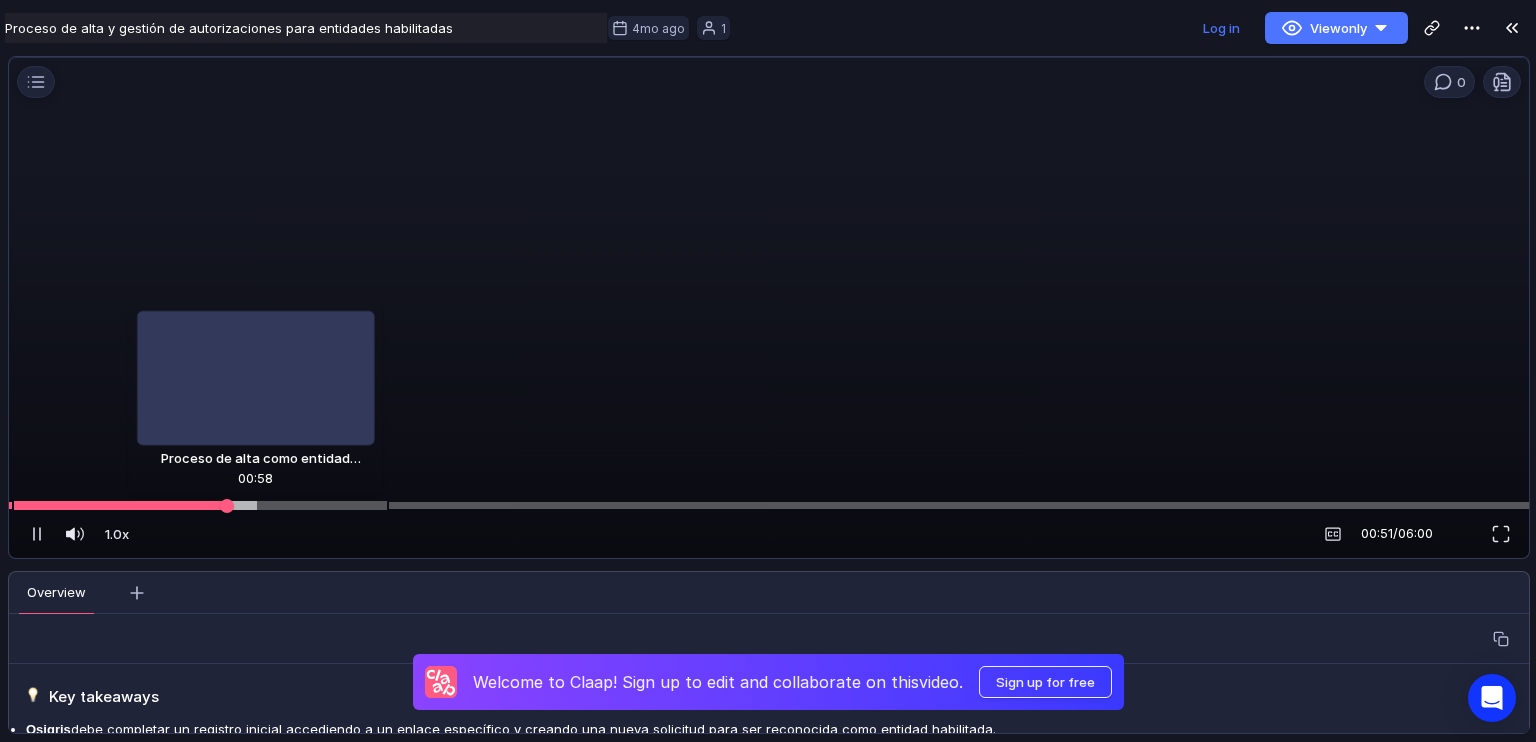 click at bounding box center [769, 505] 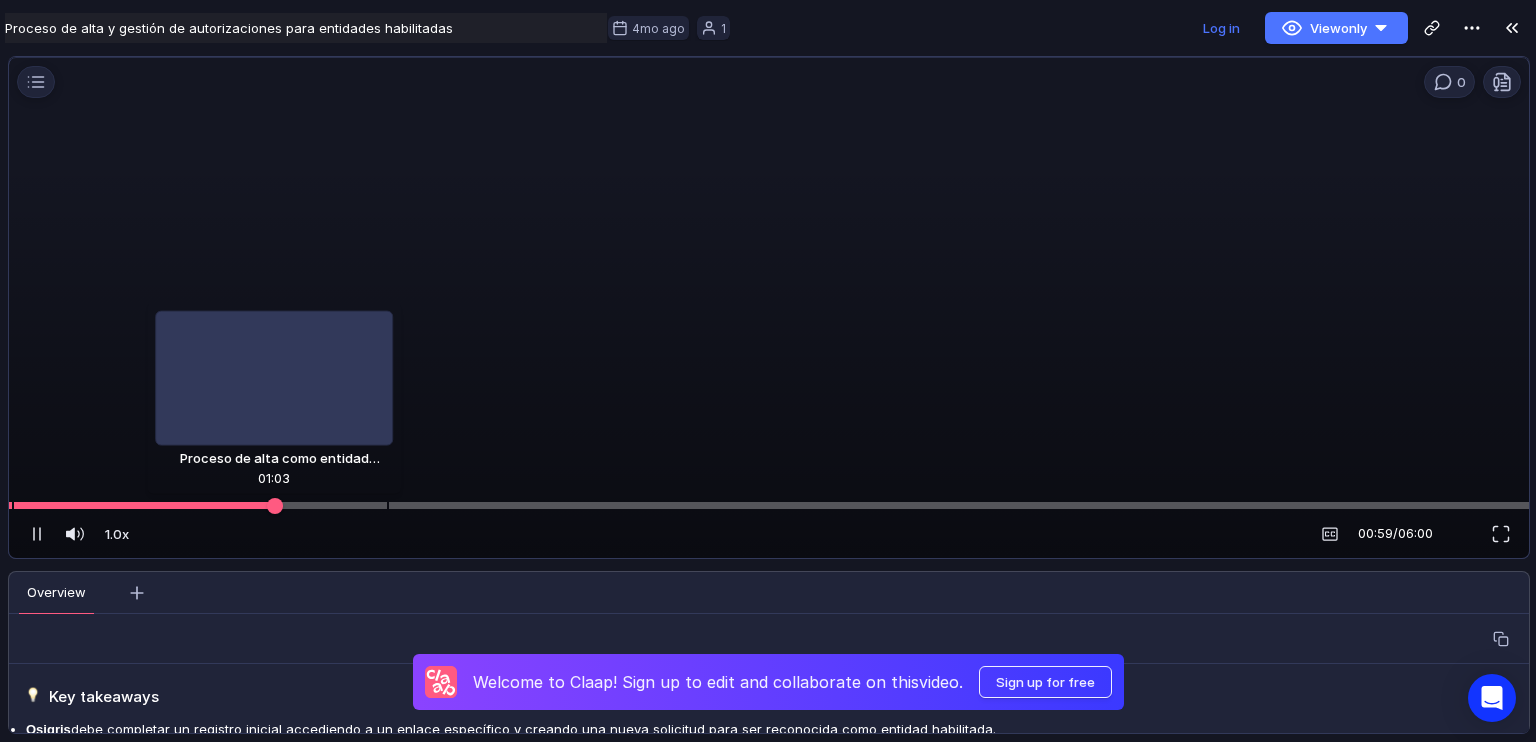 click at bounding box center (769, 505) 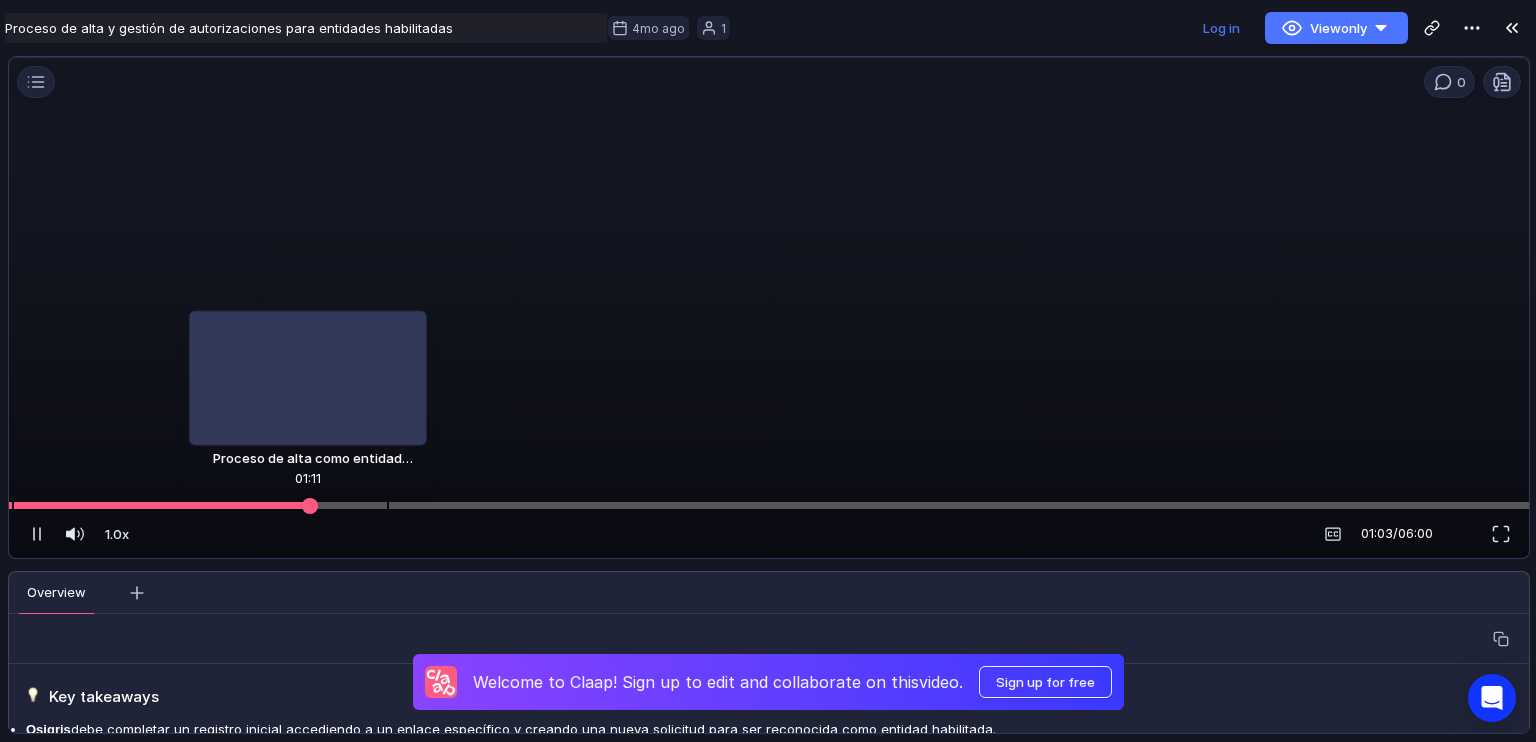 click at bounding box center (769, 505) 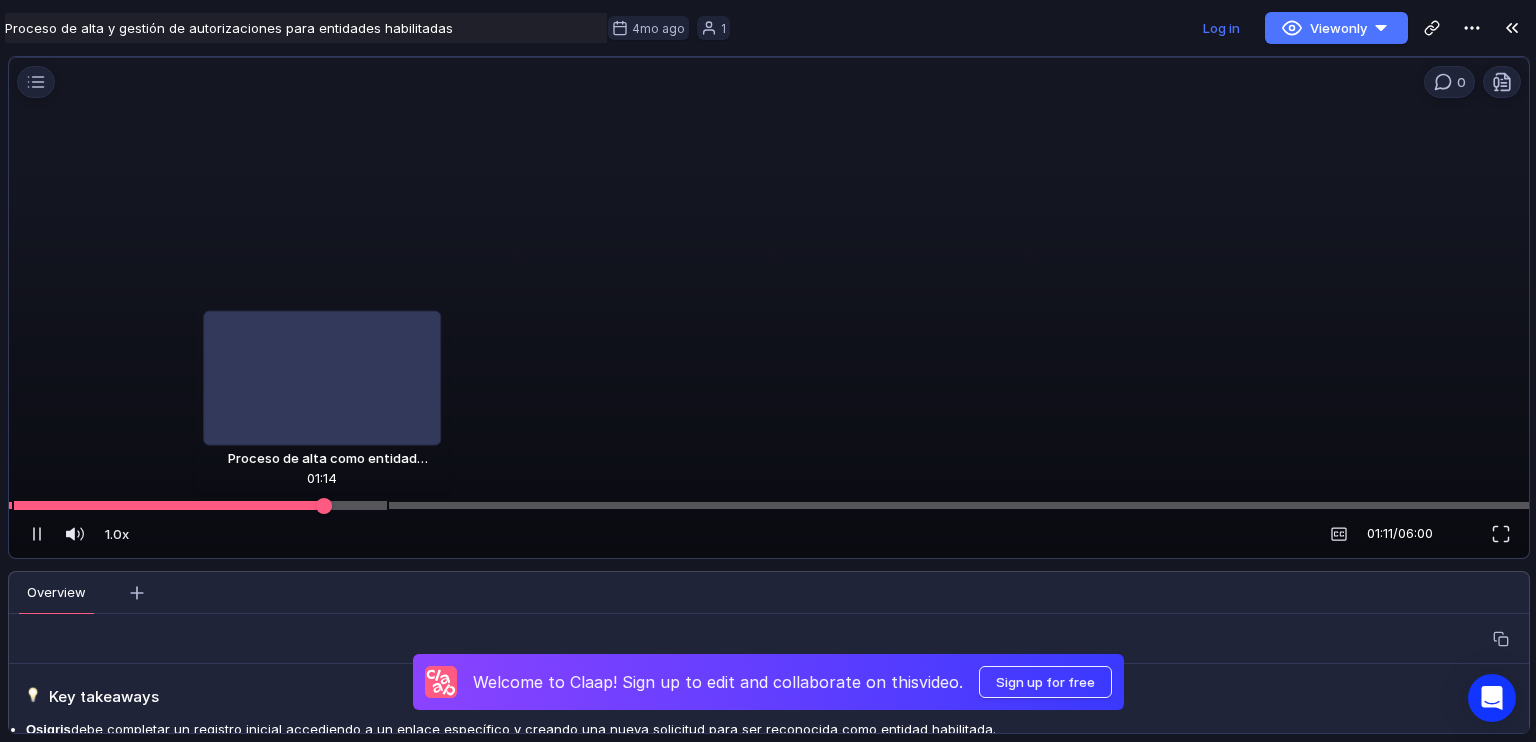click at bounding box center (200, 506) 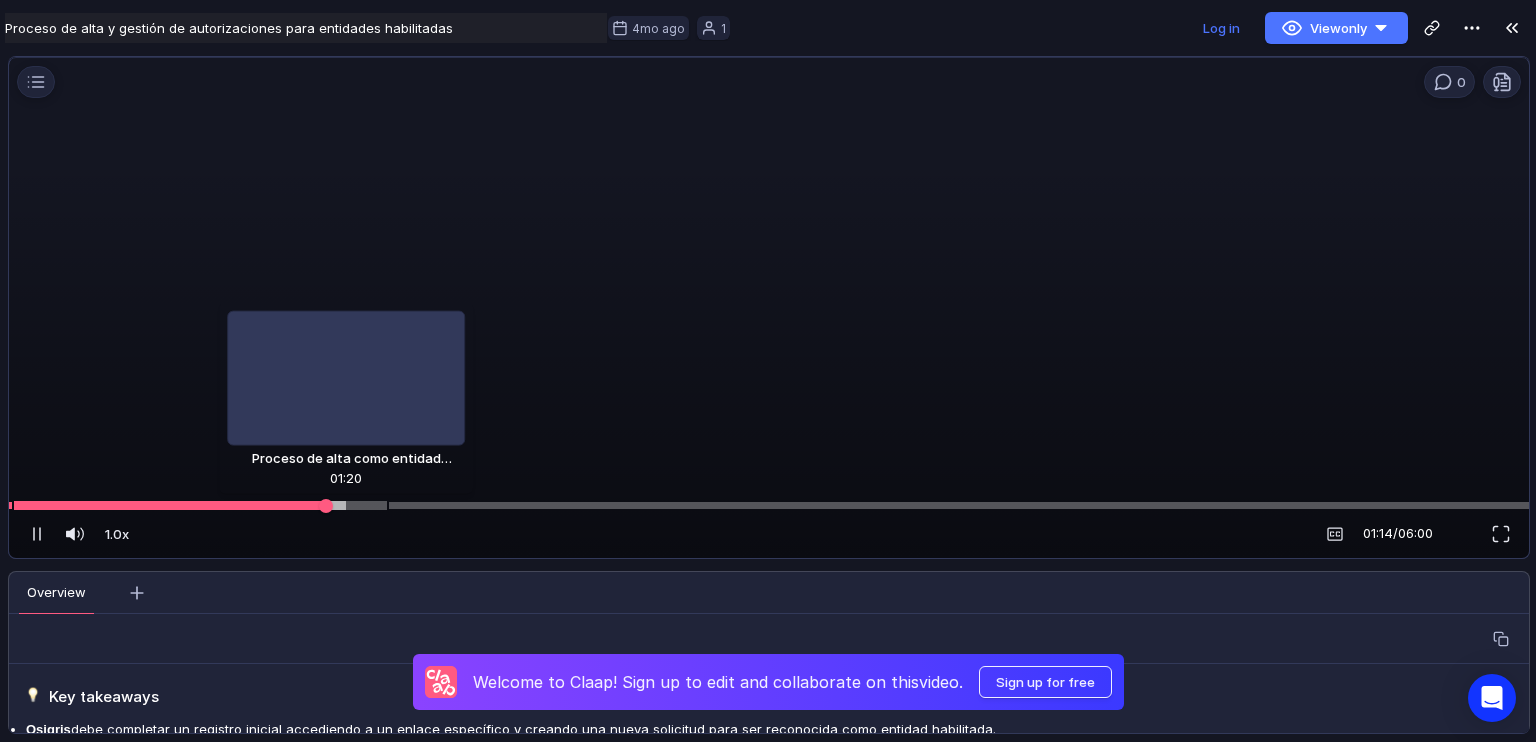 click at bounding box center [769, 505] 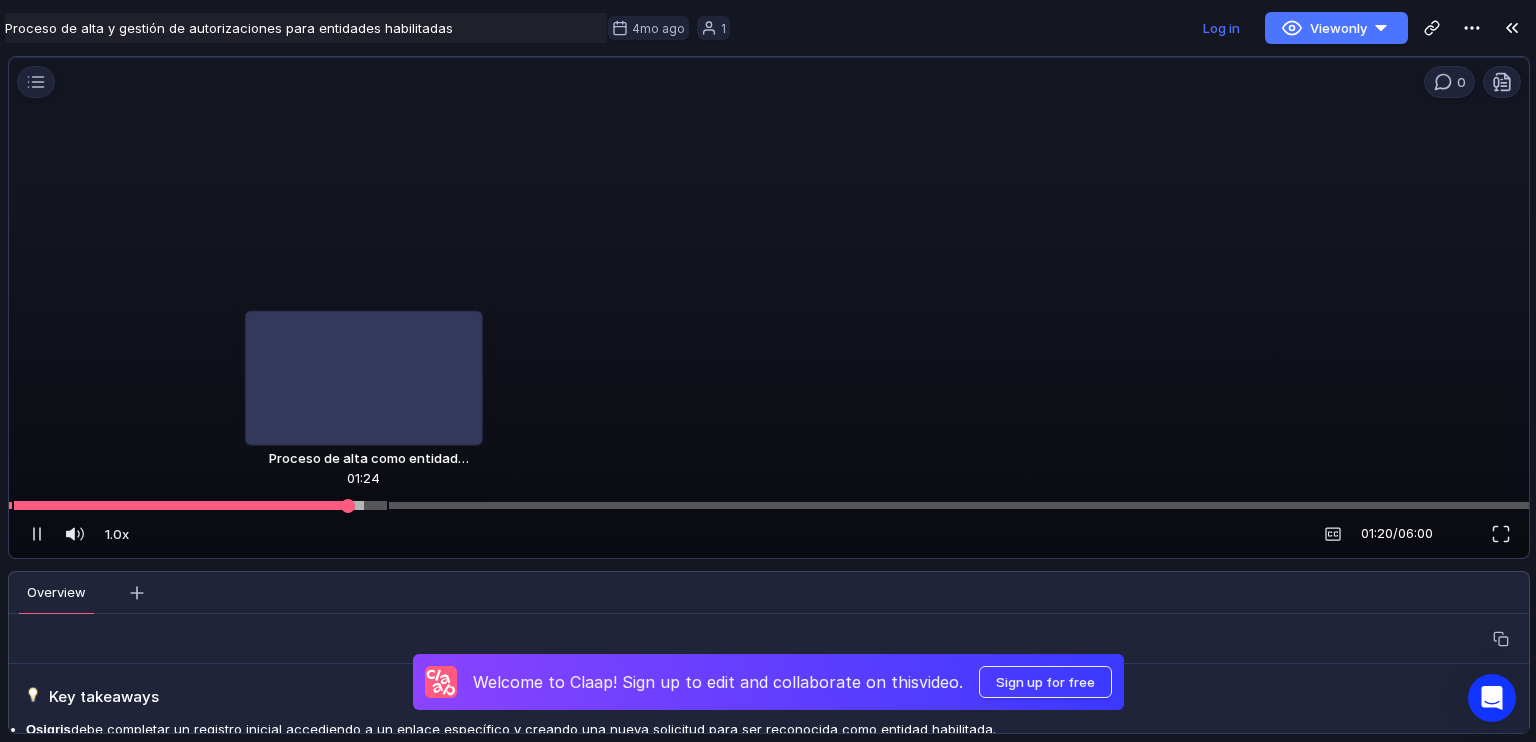click at bounding box center [769, 505] 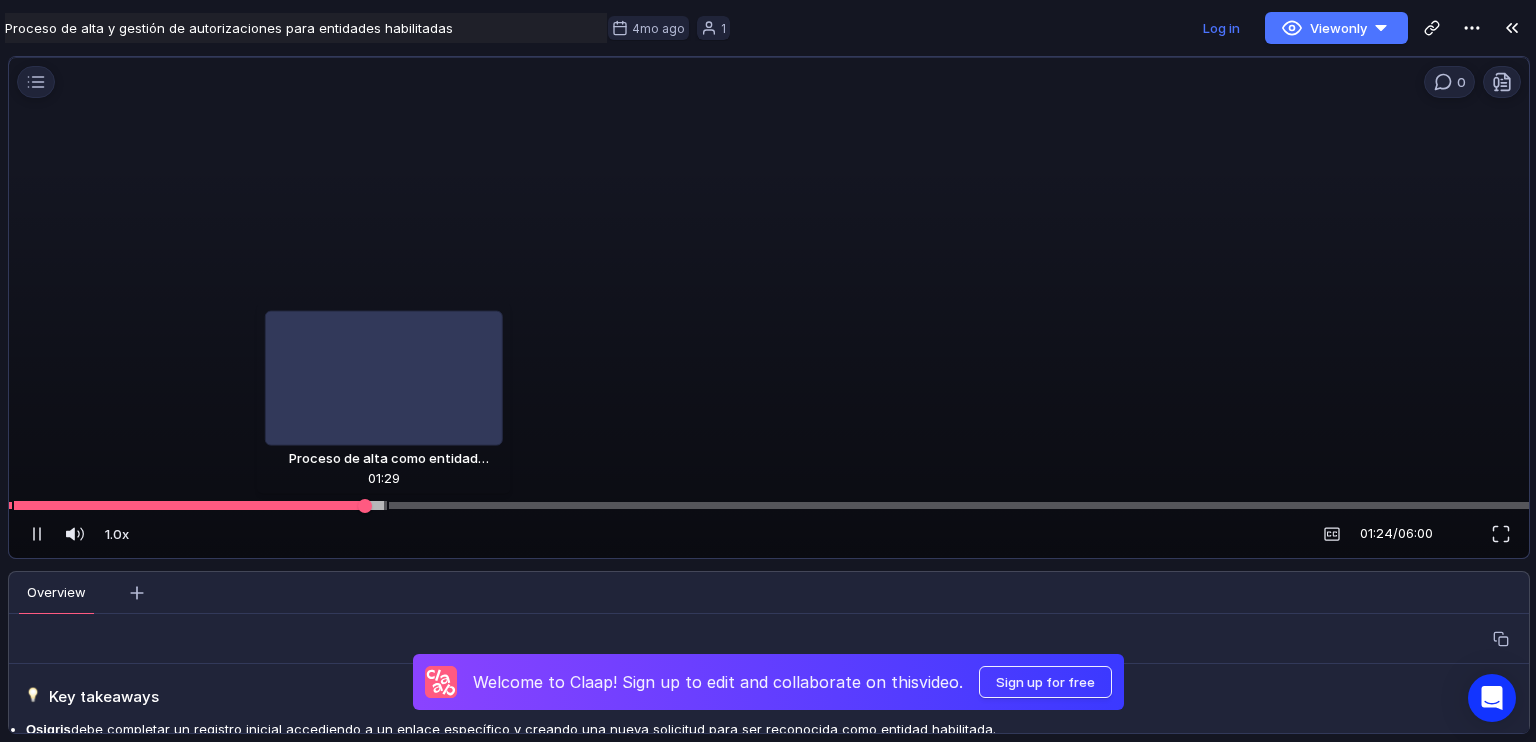 click at bounding box center (200, 506) 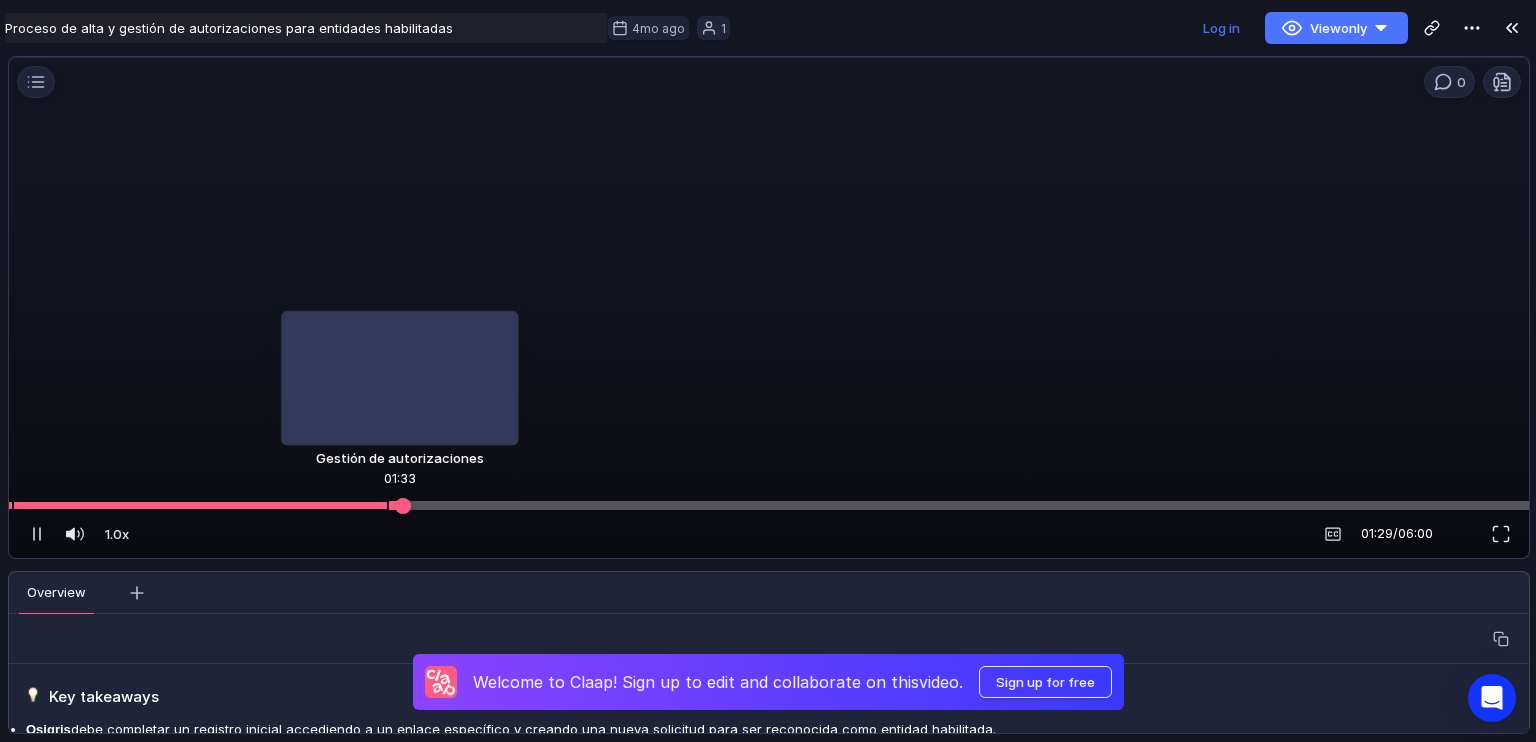 click at bounding box center (958, 506) 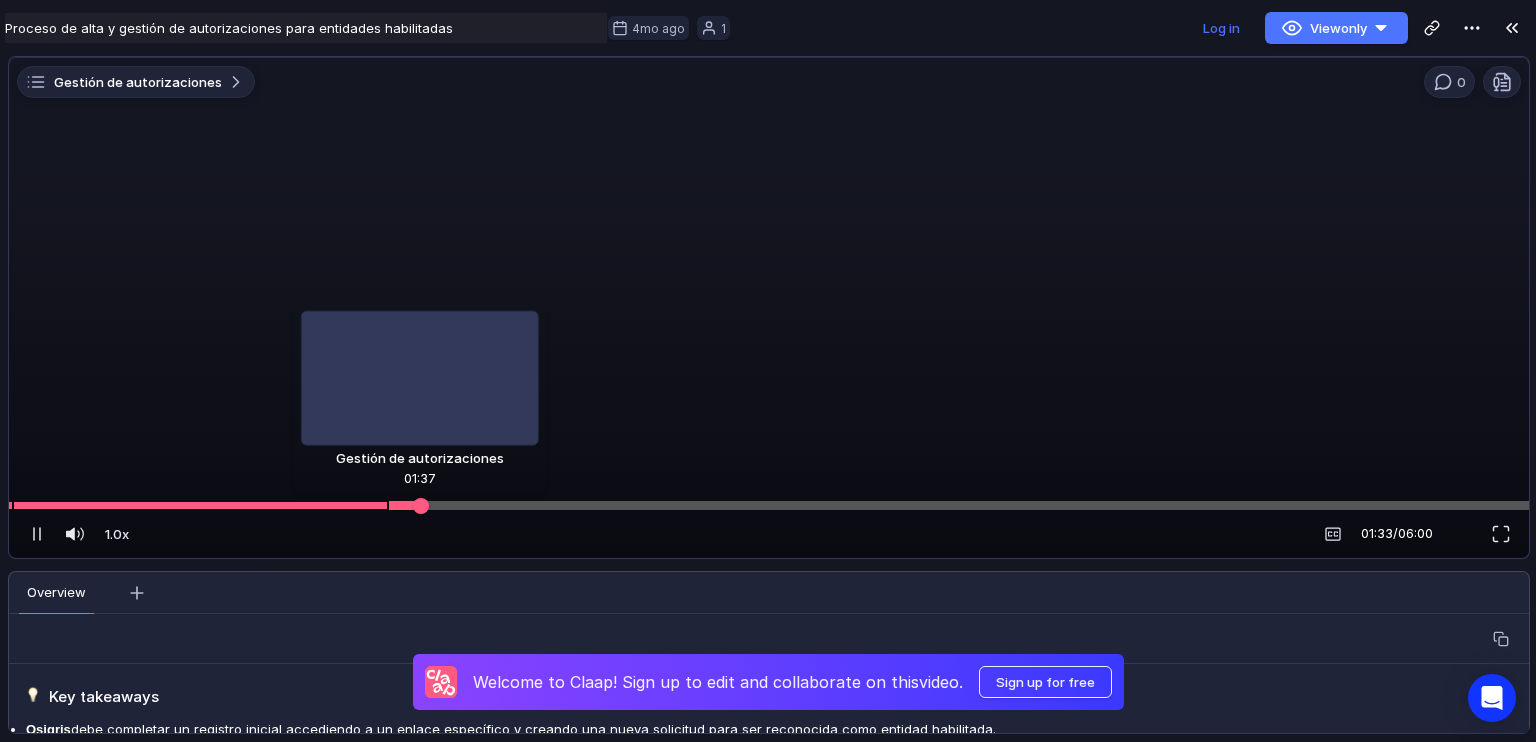 click at bounding box center (769, 505) 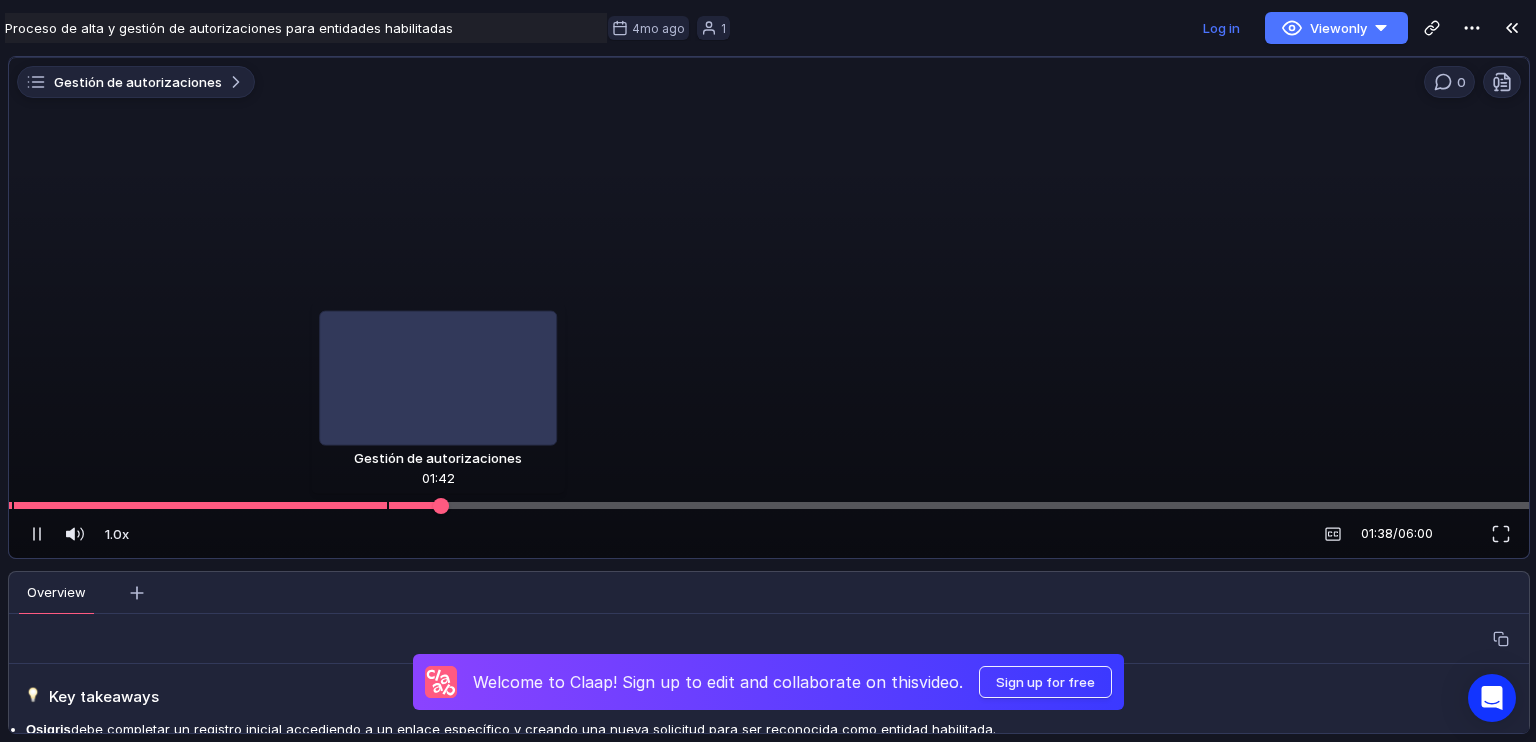 click at bounding box center (769, 505) 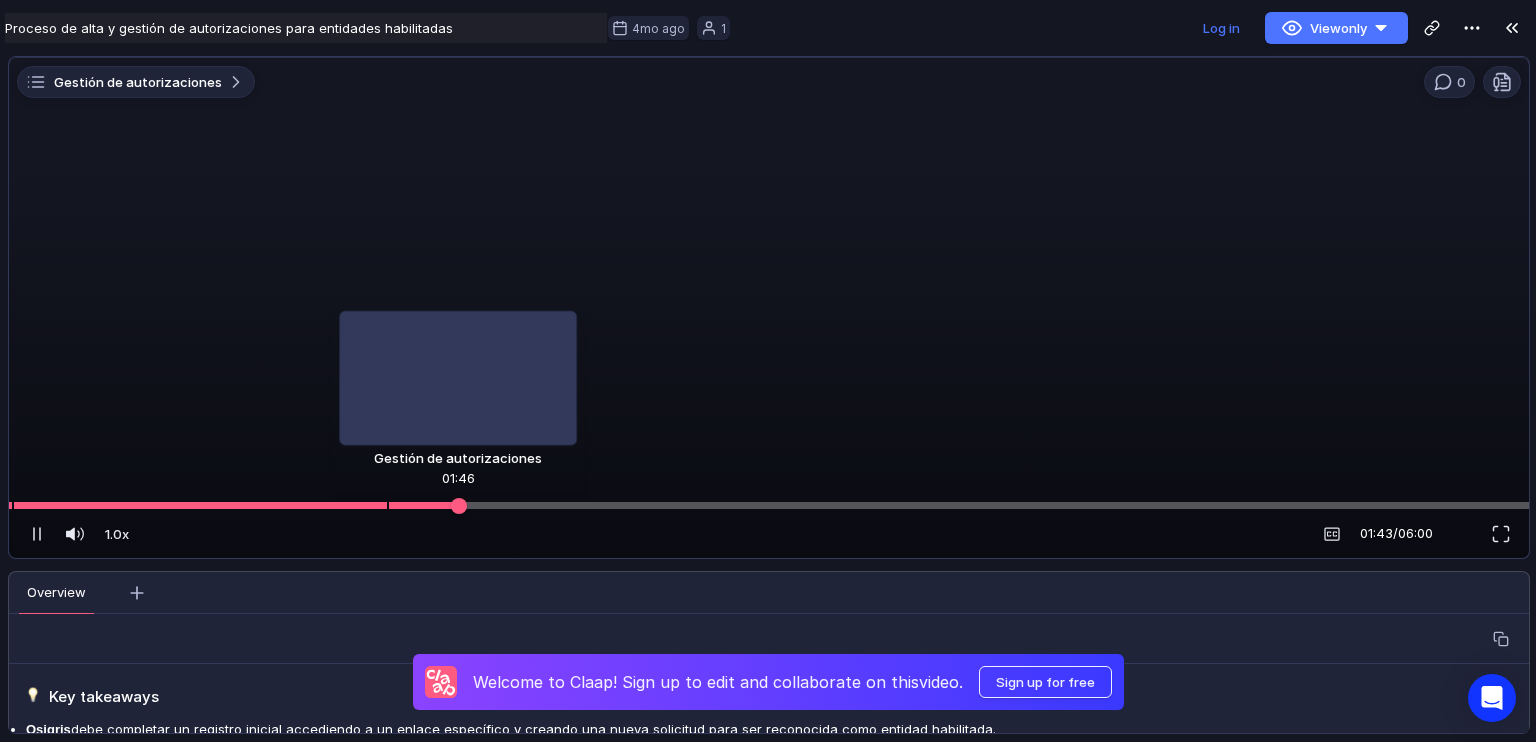 click at bounding box center [769, 505] 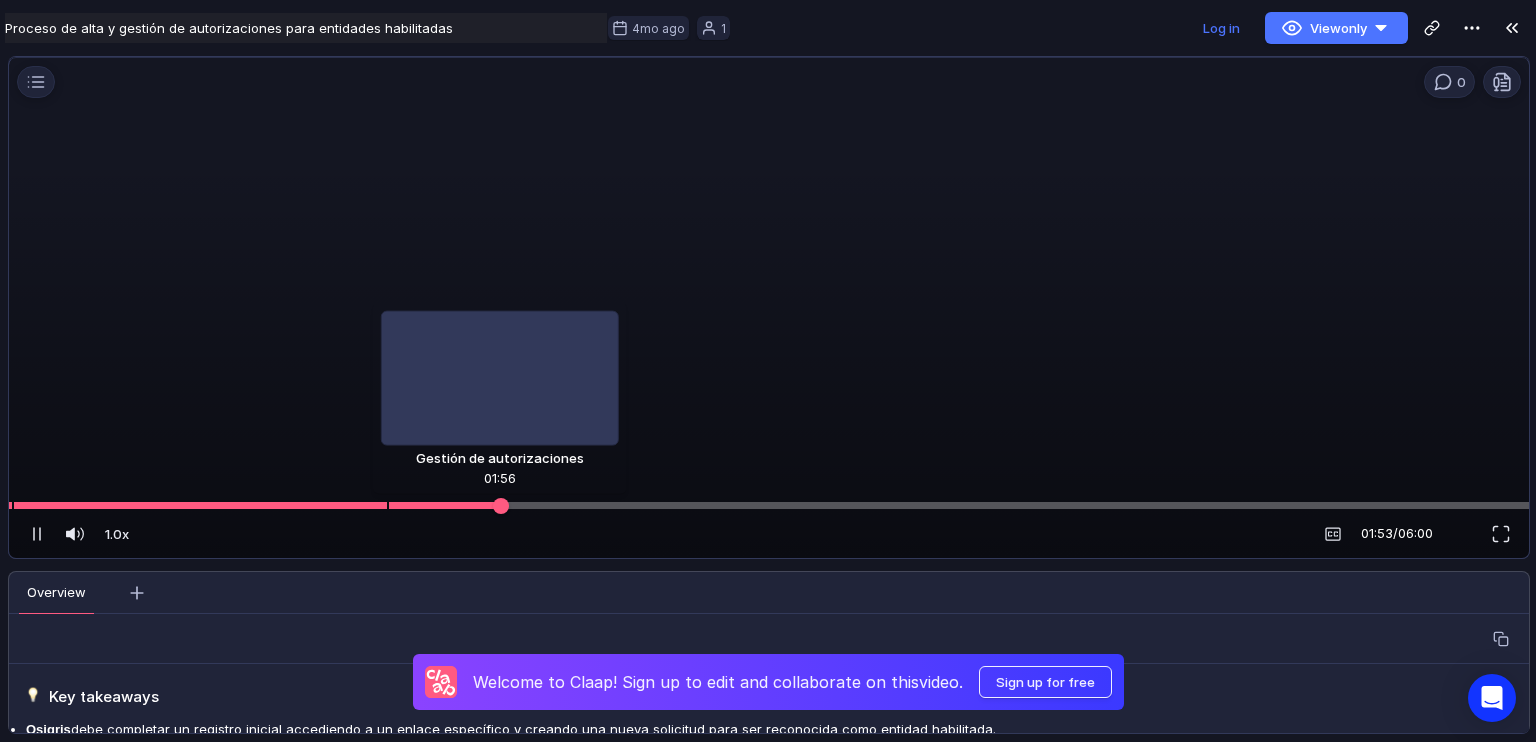 click at bounding box center [769, 505] 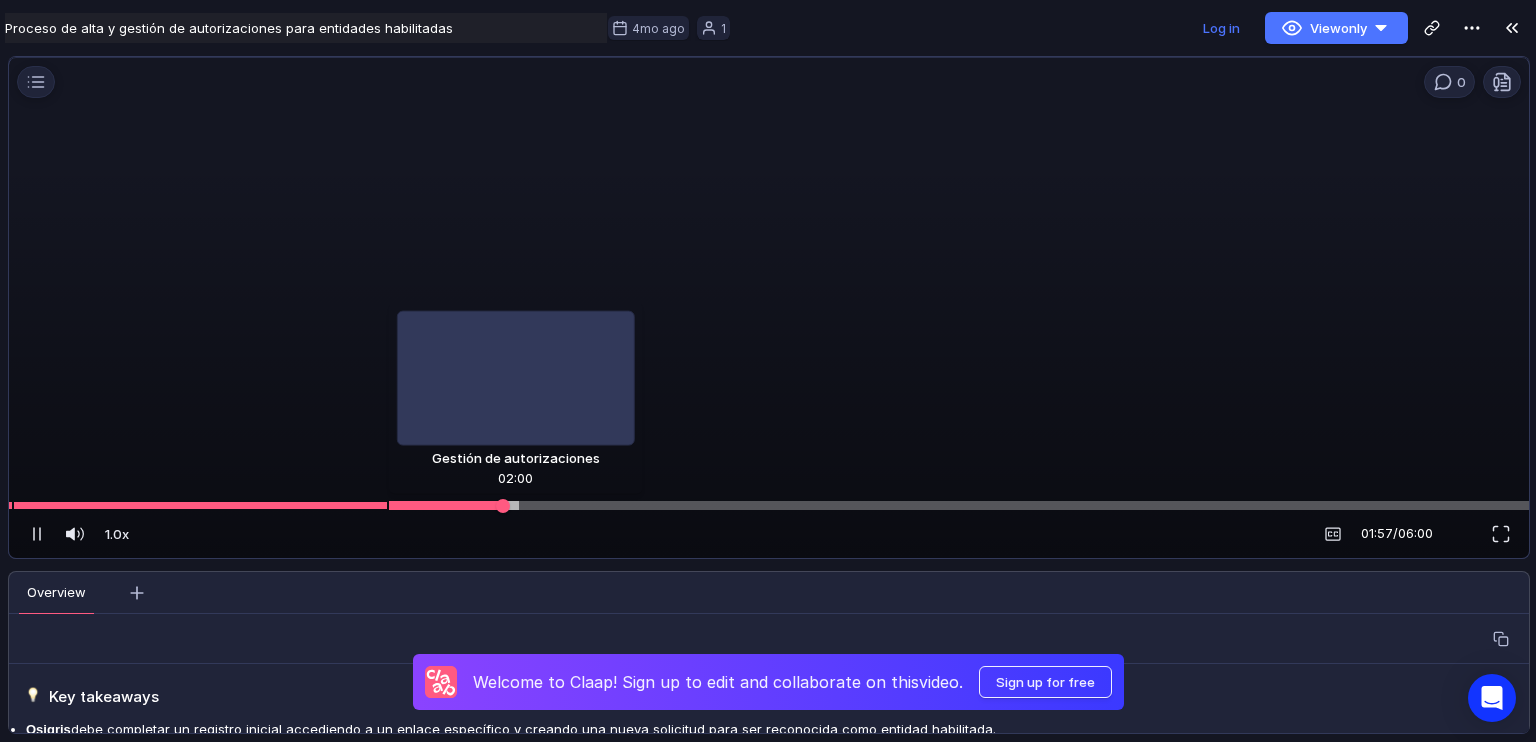 click at bounding box center (769, 505) 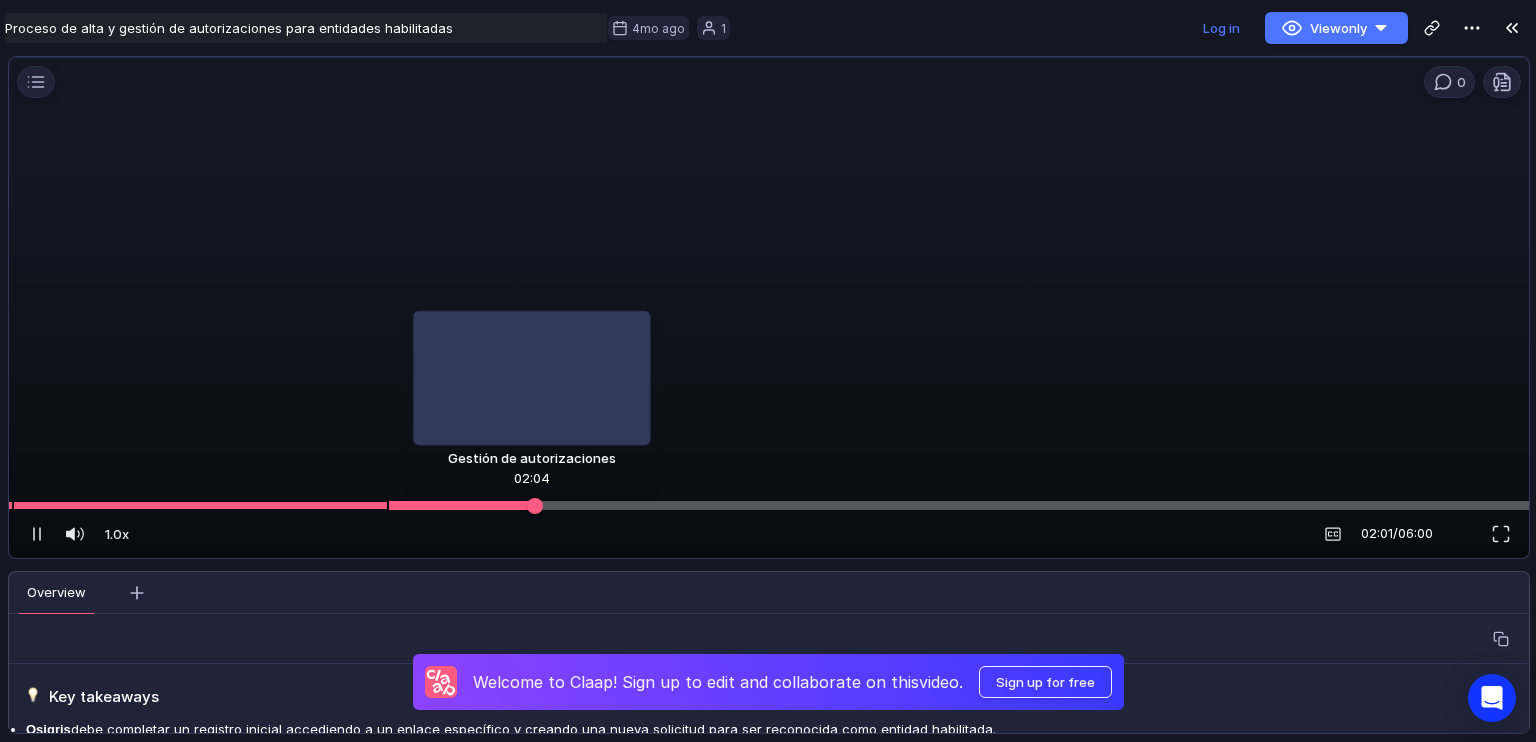 click at bounding box center [958, 506] 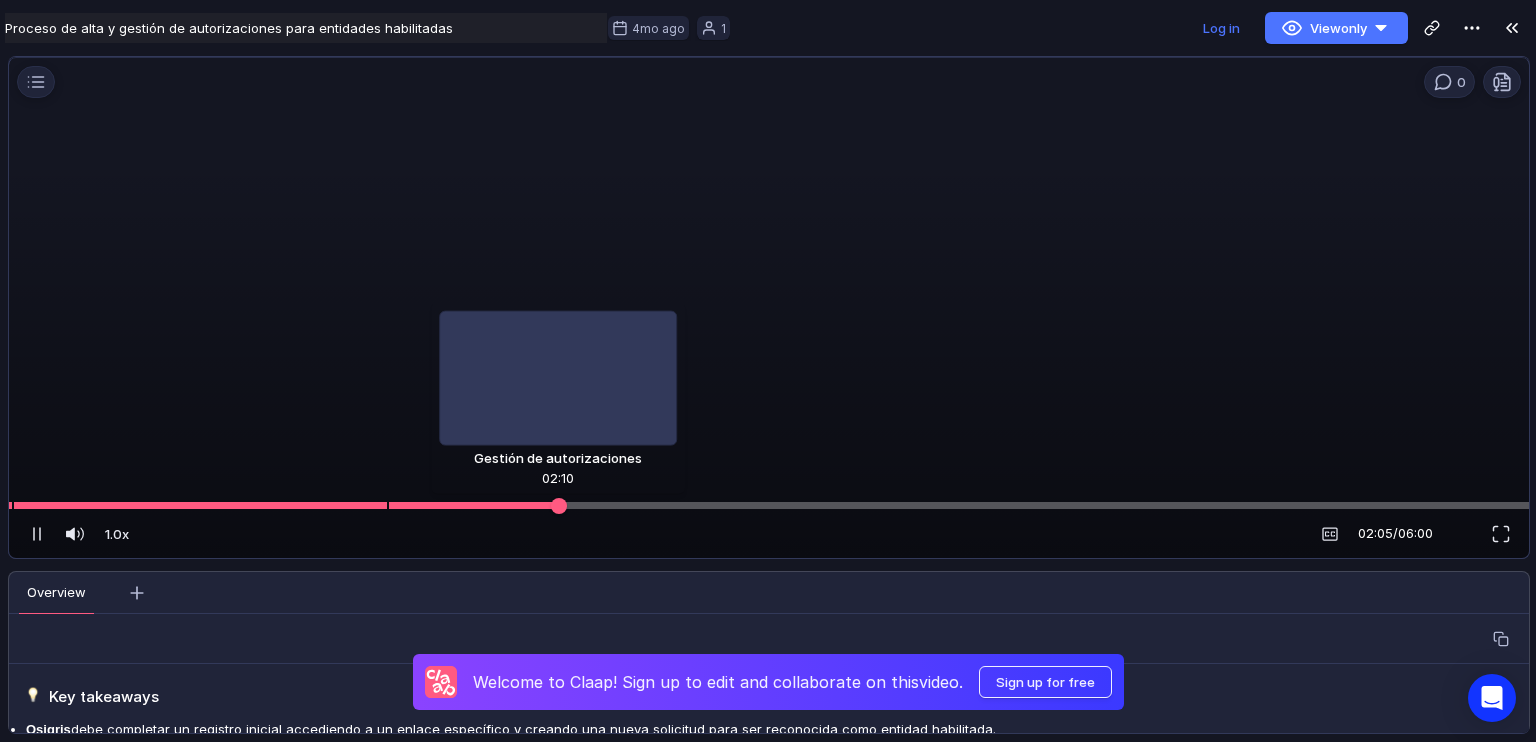 click at bounding box center [769, 505] 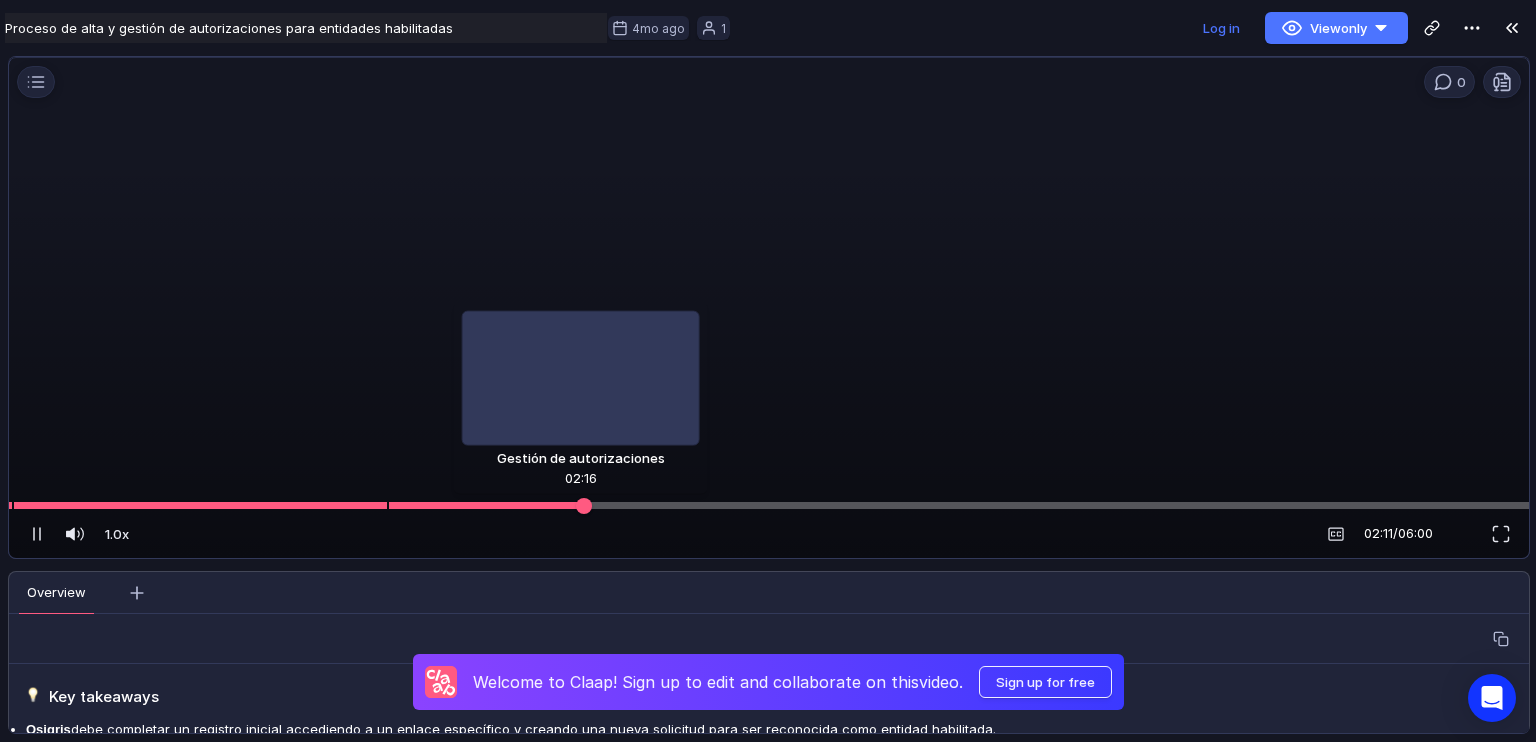 click at bounding box center (769, 505) 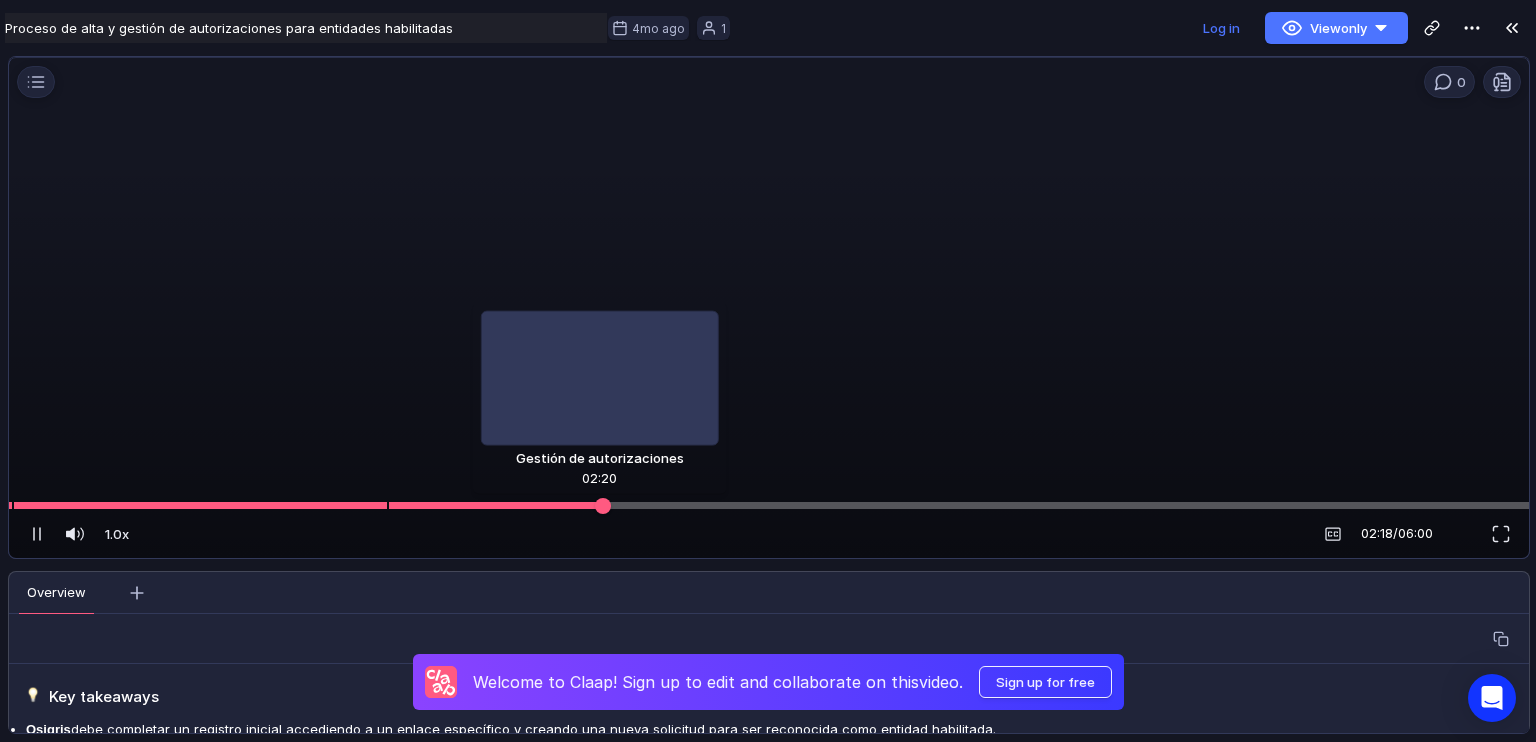 click at bounding box center [769, 505] 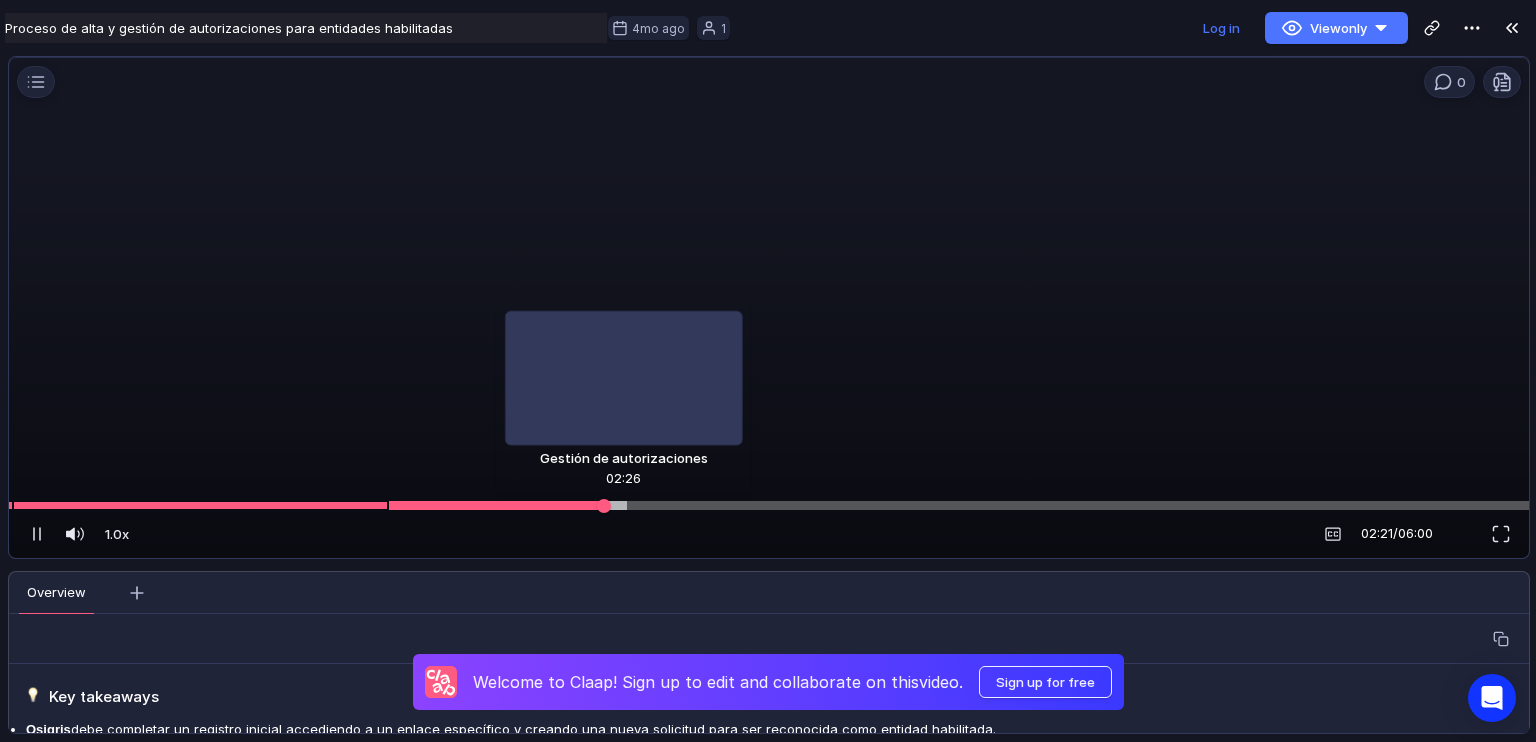 click at bounding box center [769, 505] 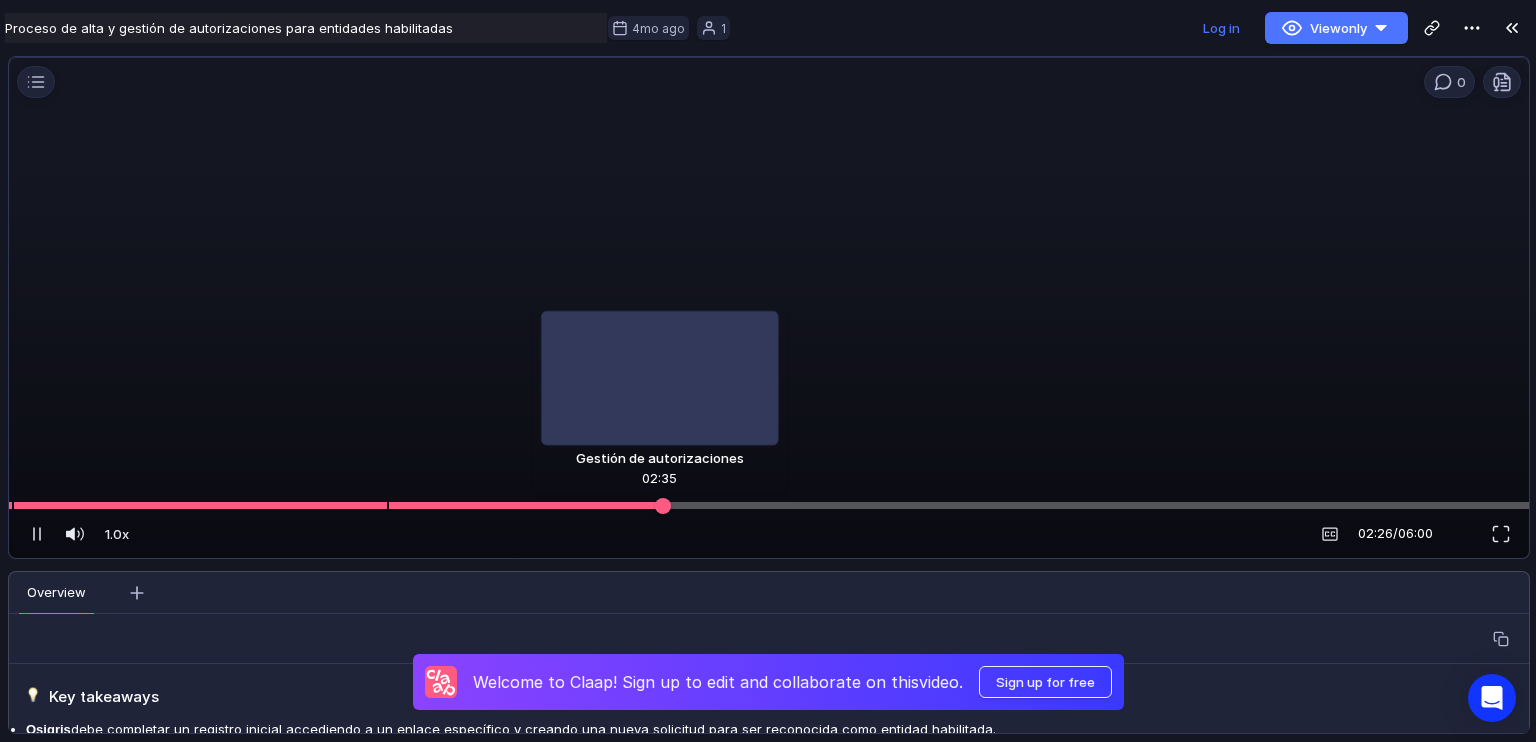 click at bounding box center [769, 505] 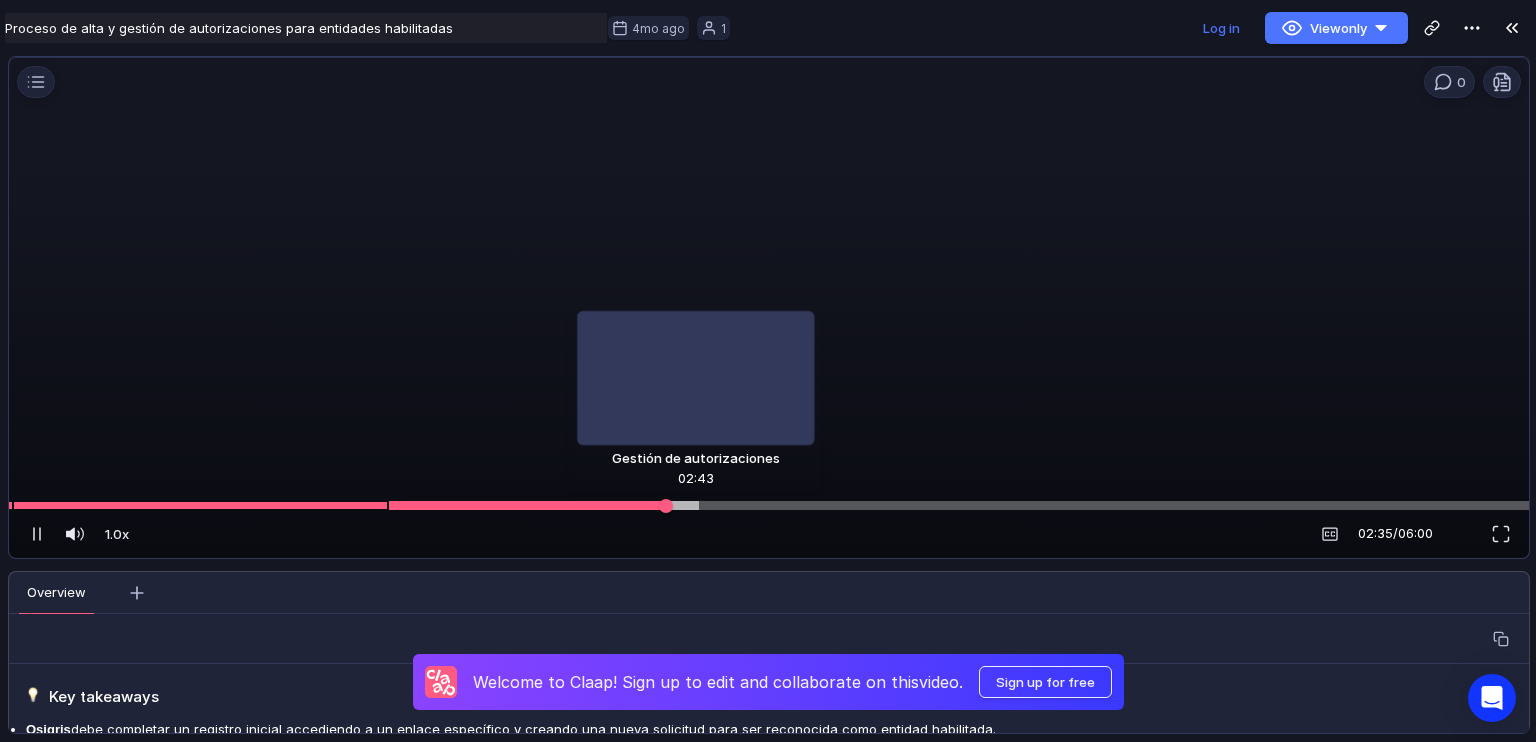 click at bounding box center [769, 505] 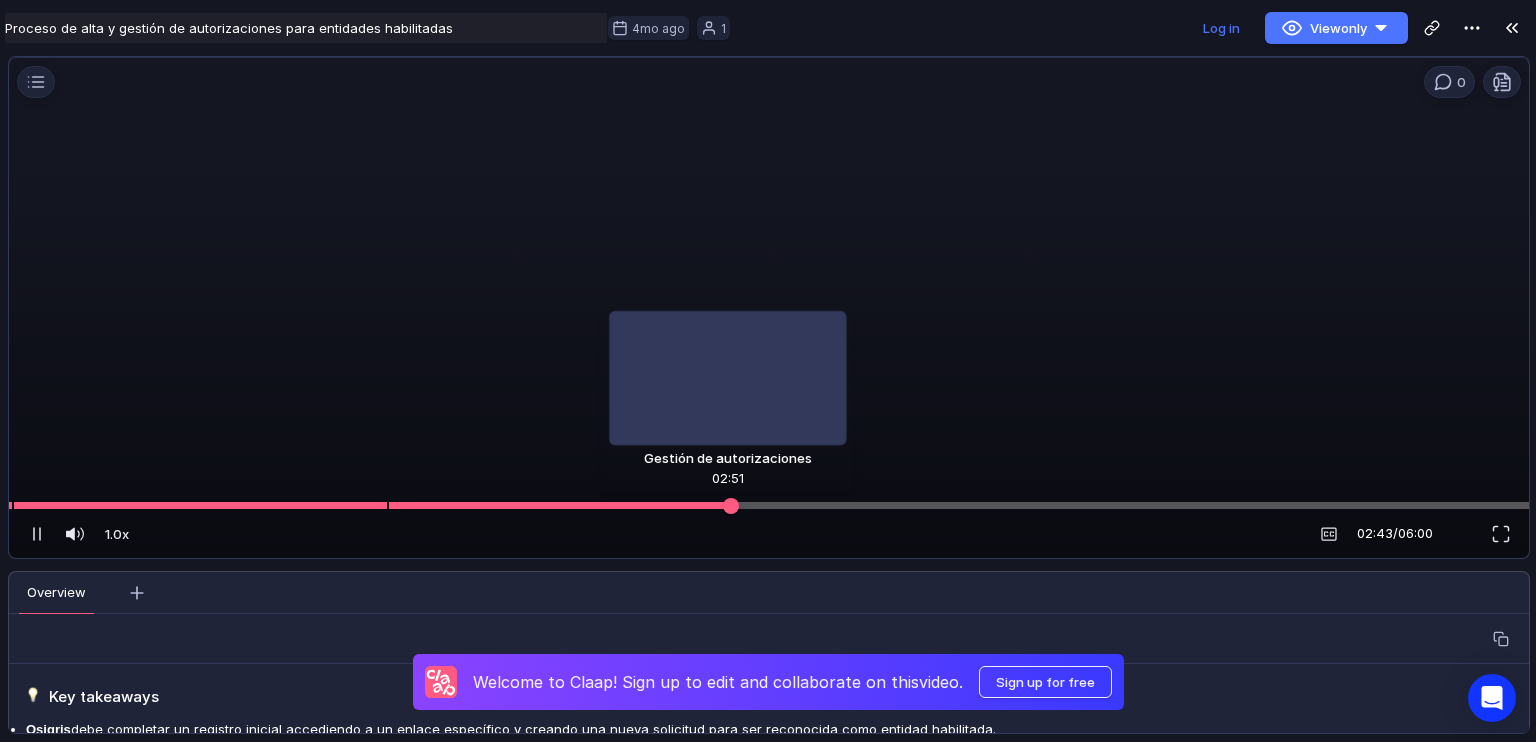 click at bounding box center (769, 505) 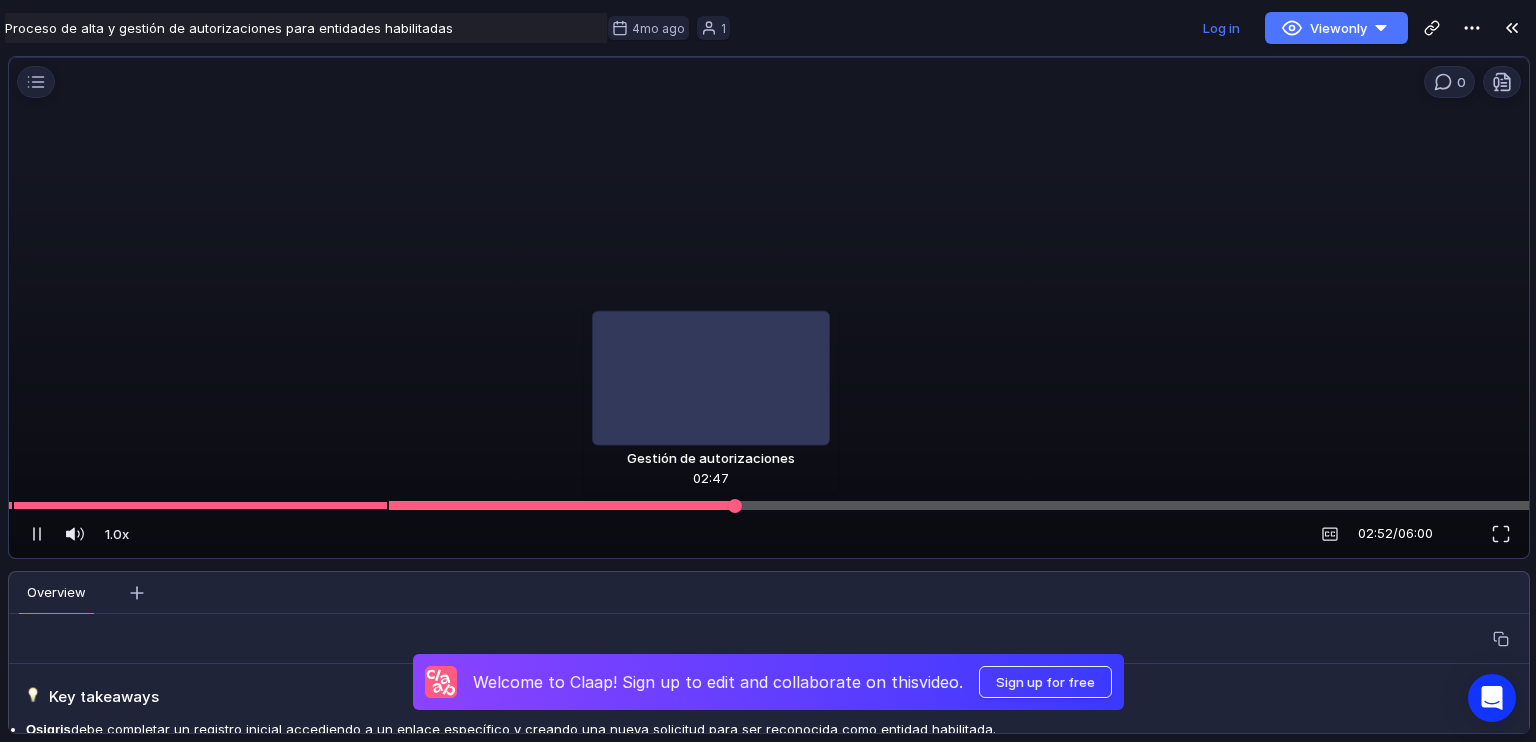 click at bounding box center [769, 505] 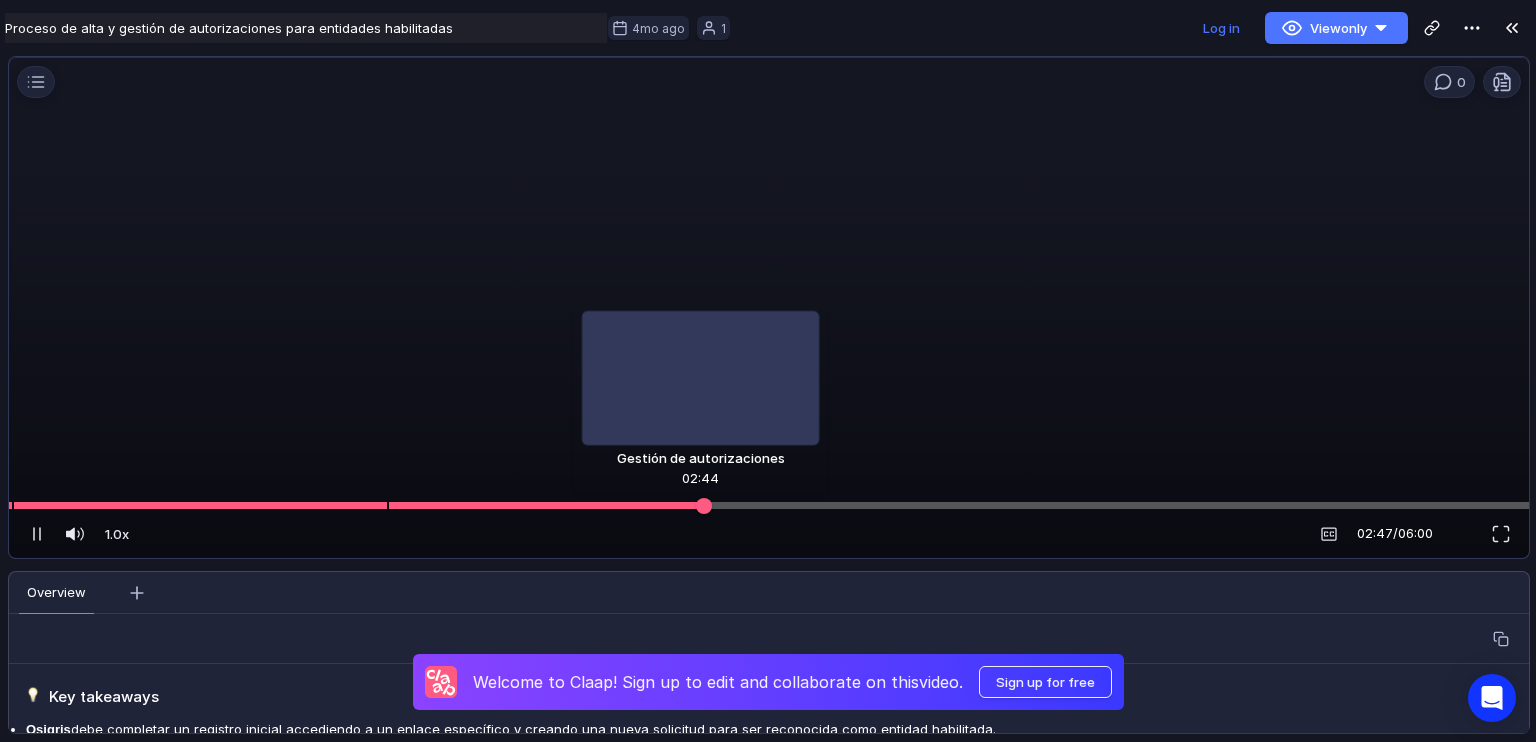 click at bounding box center [769, 505] 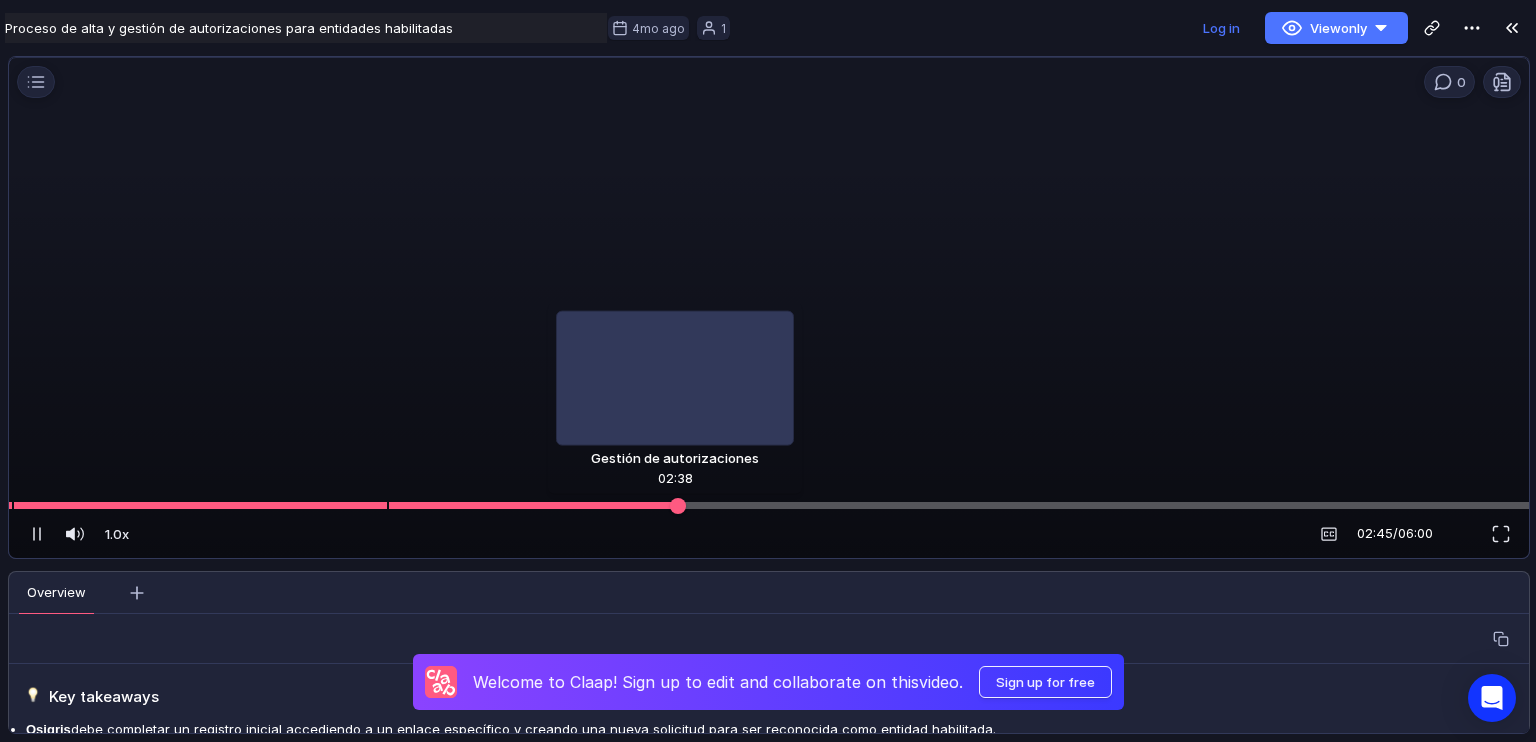click at bounding box center [769, 505] 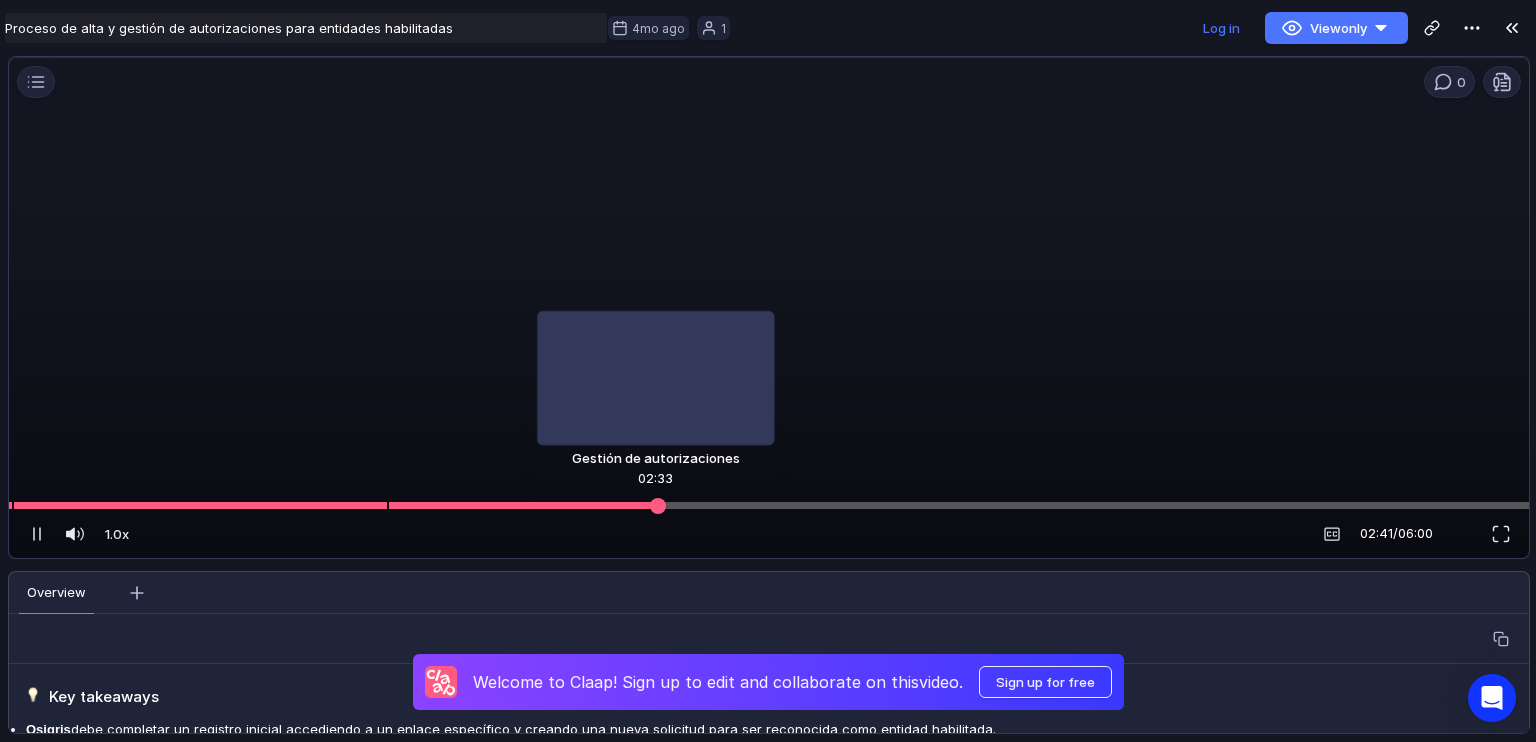 click at bounding box center (769, 505) 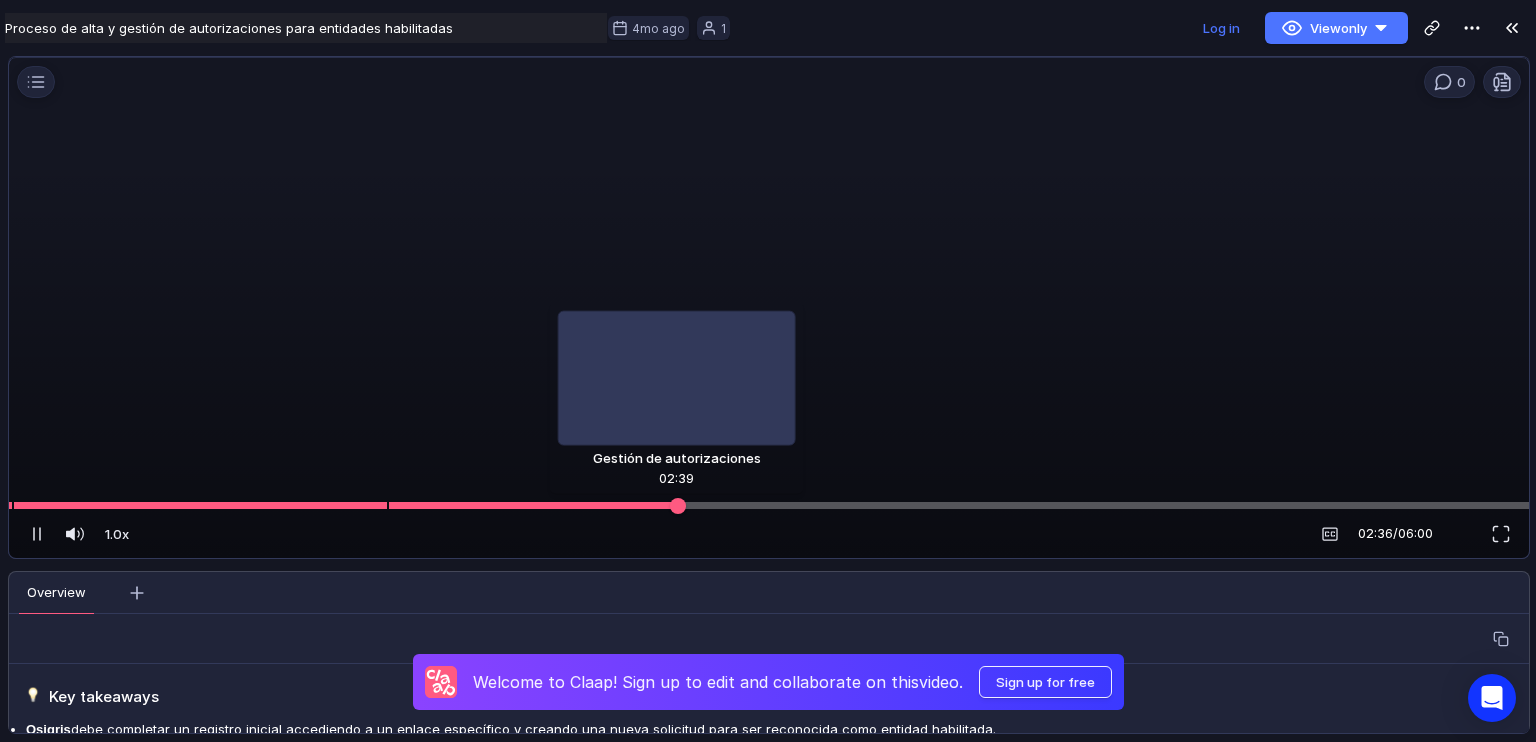 click at bounding box center [769, 505] 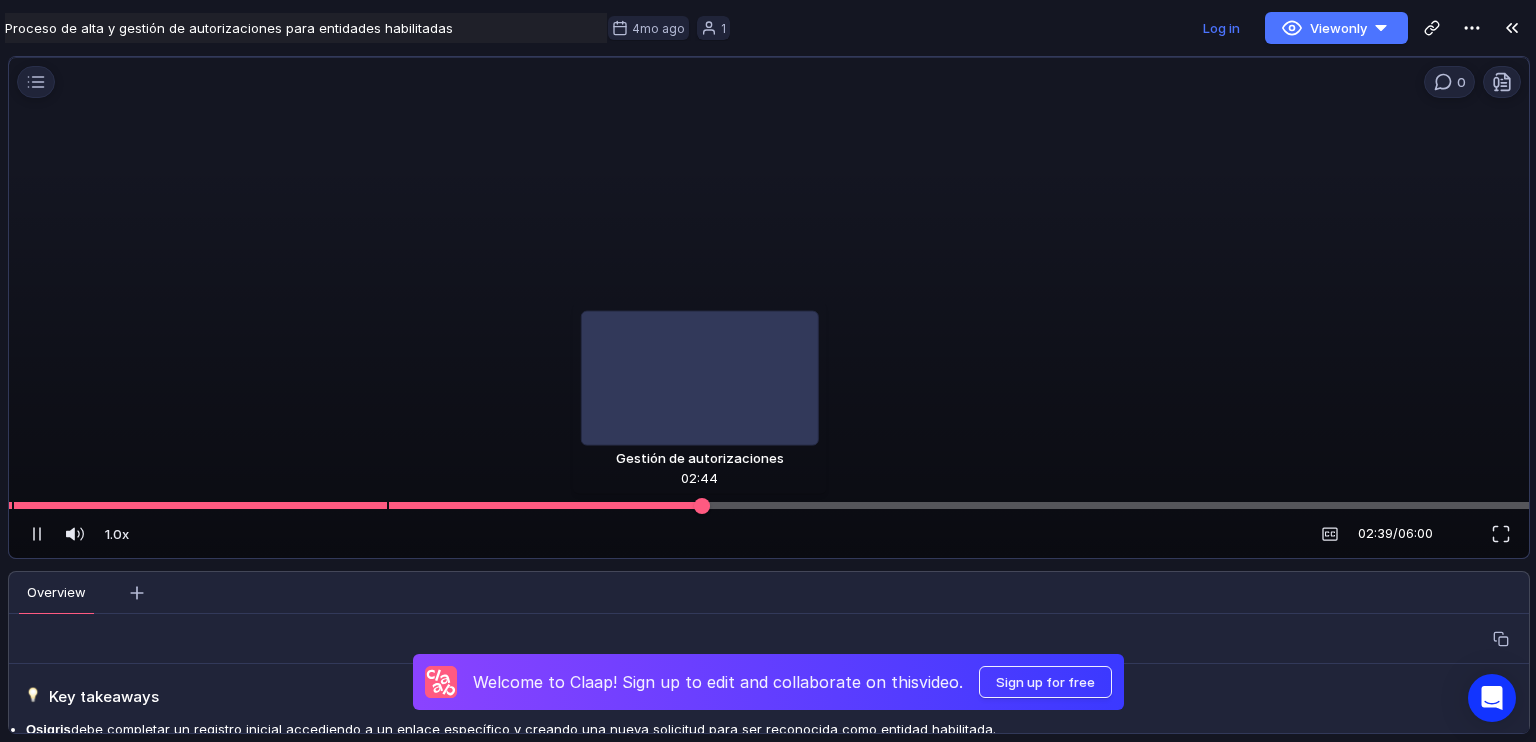 click at bounding box center [769, 505] 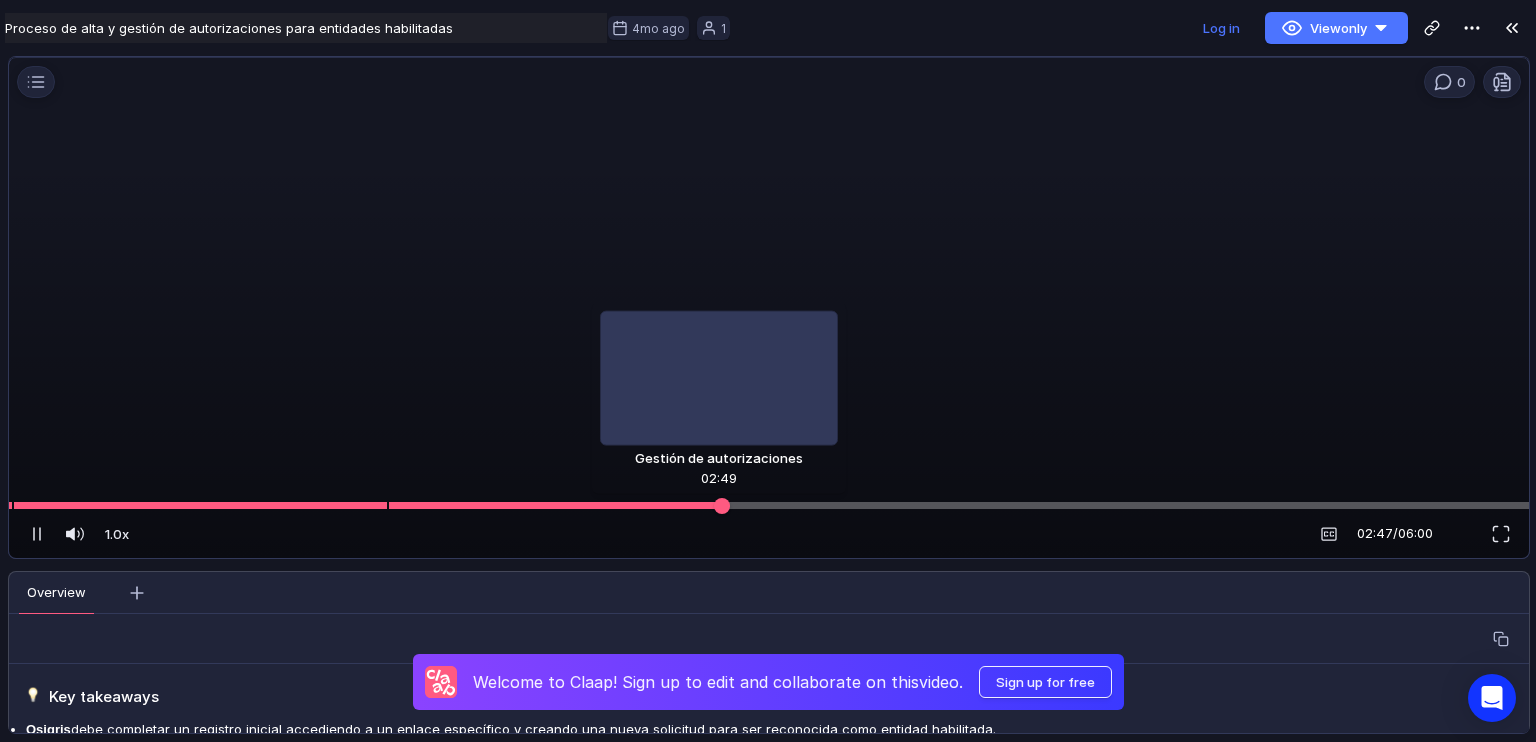 click at bounding box center [769, 505] 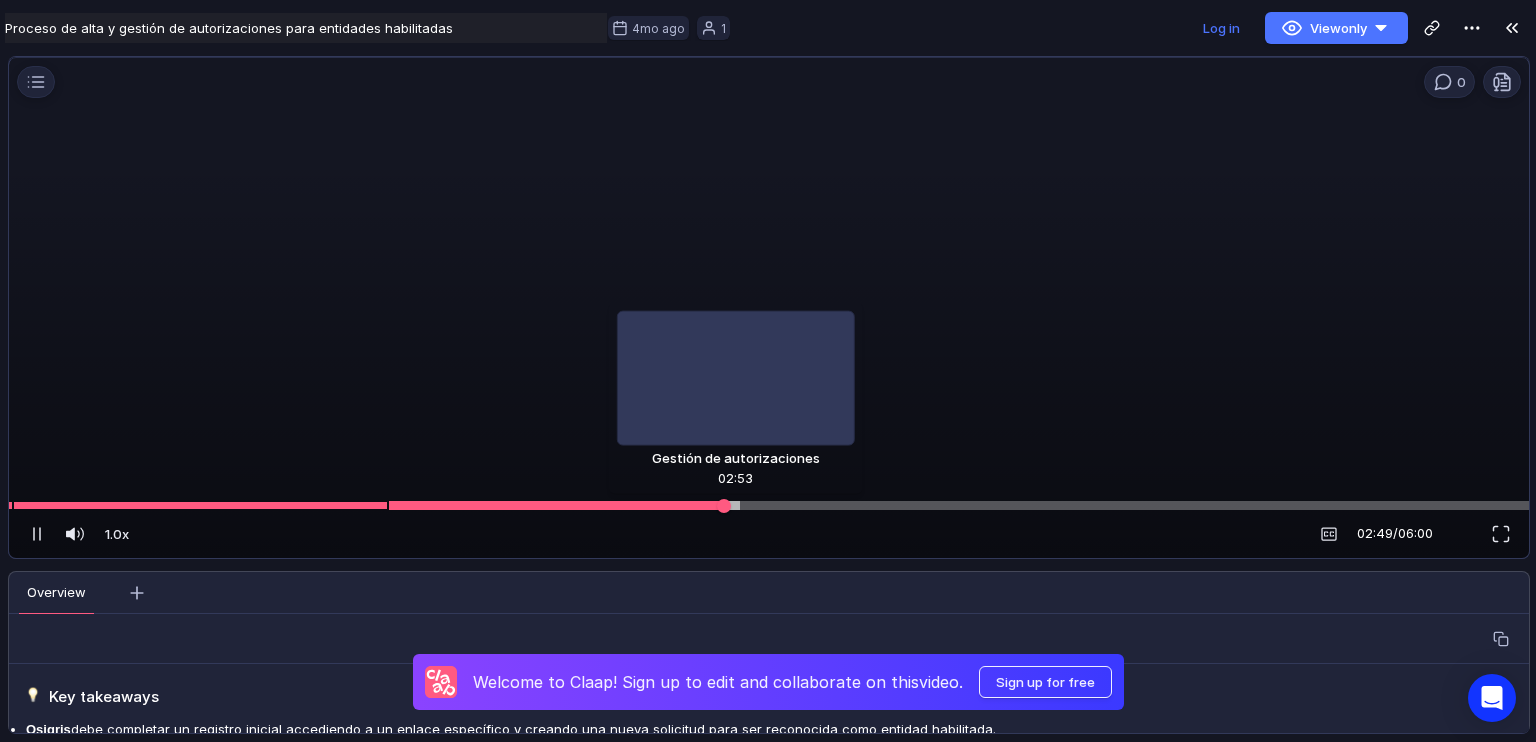click at bounding box center [769, 505] 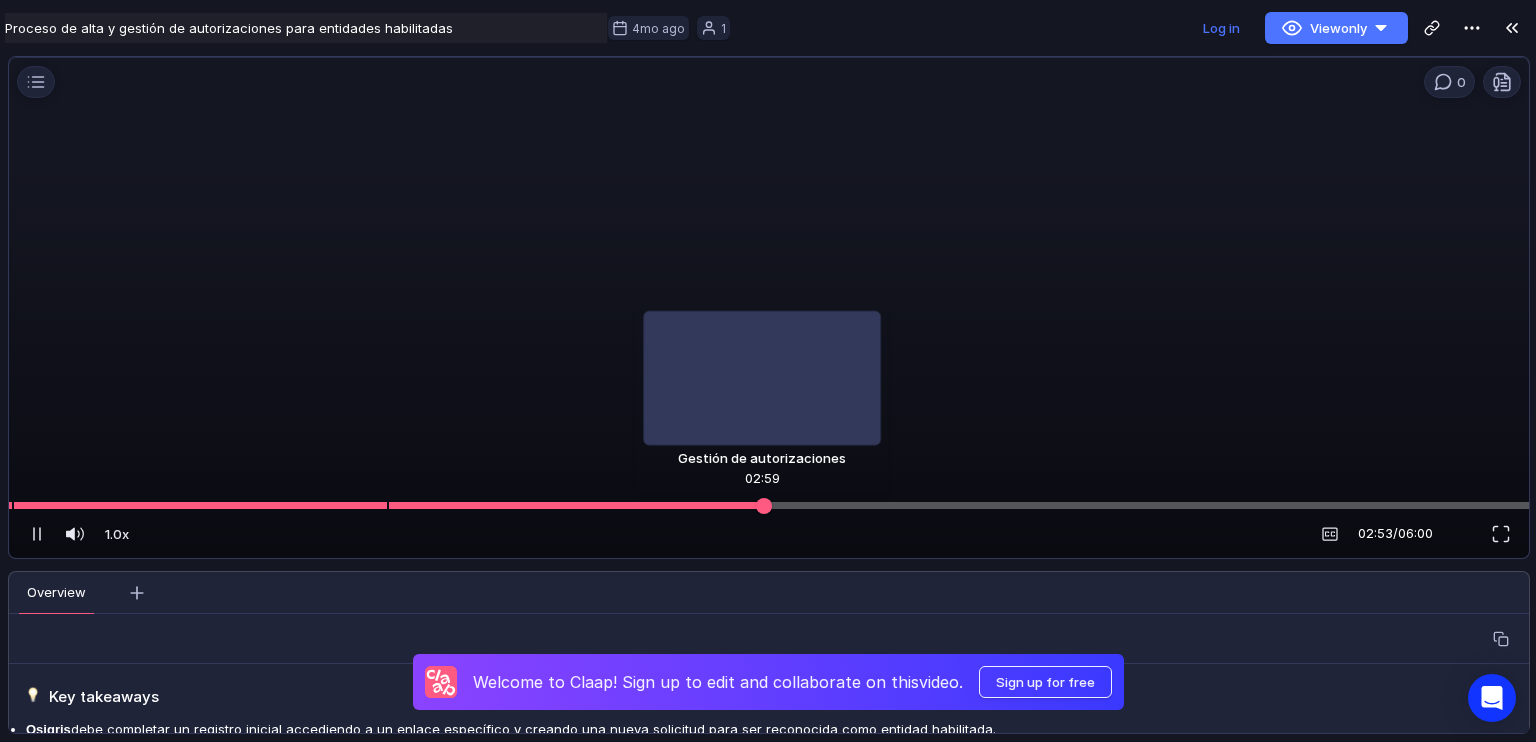 click at bounding box center [769, 505] 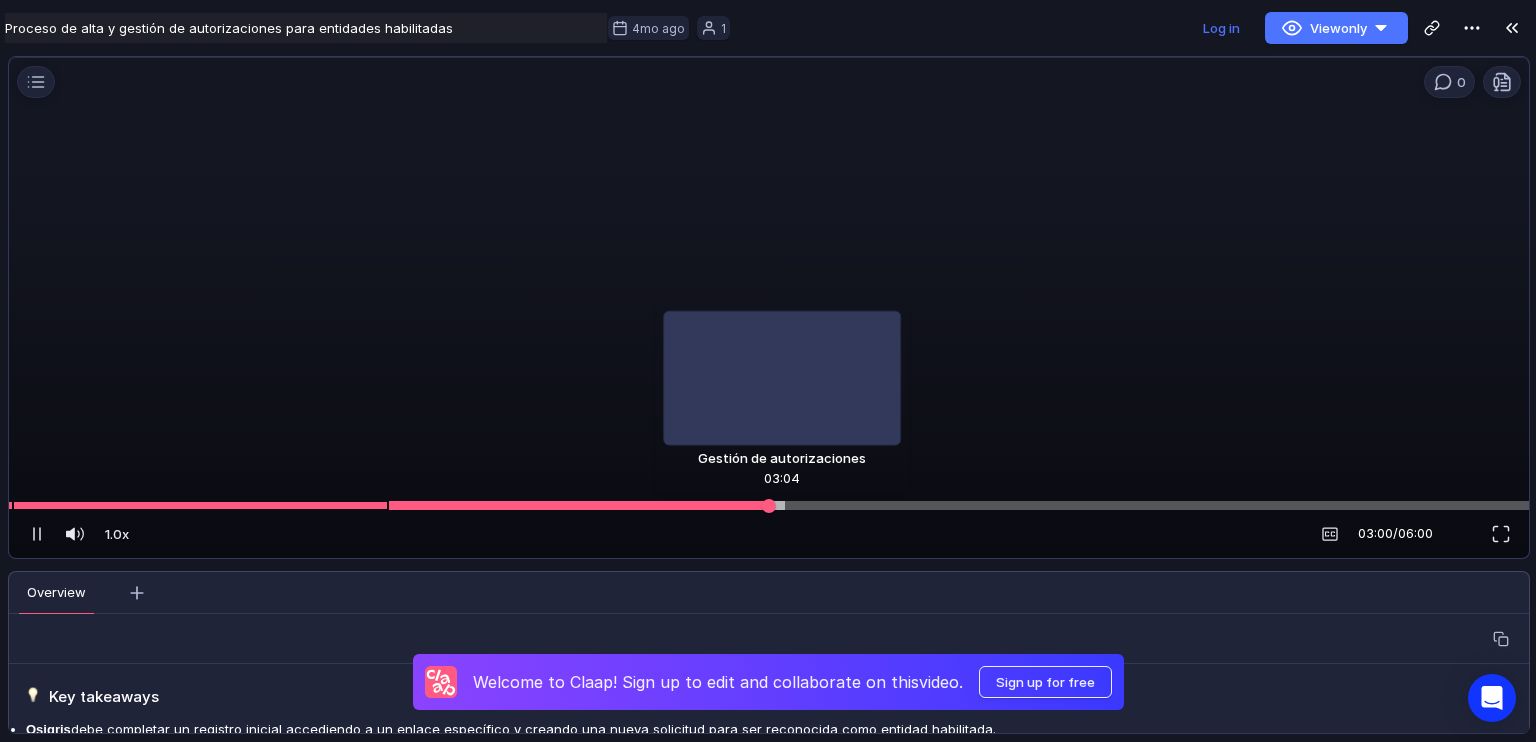 click at bounding box center [769, 505] 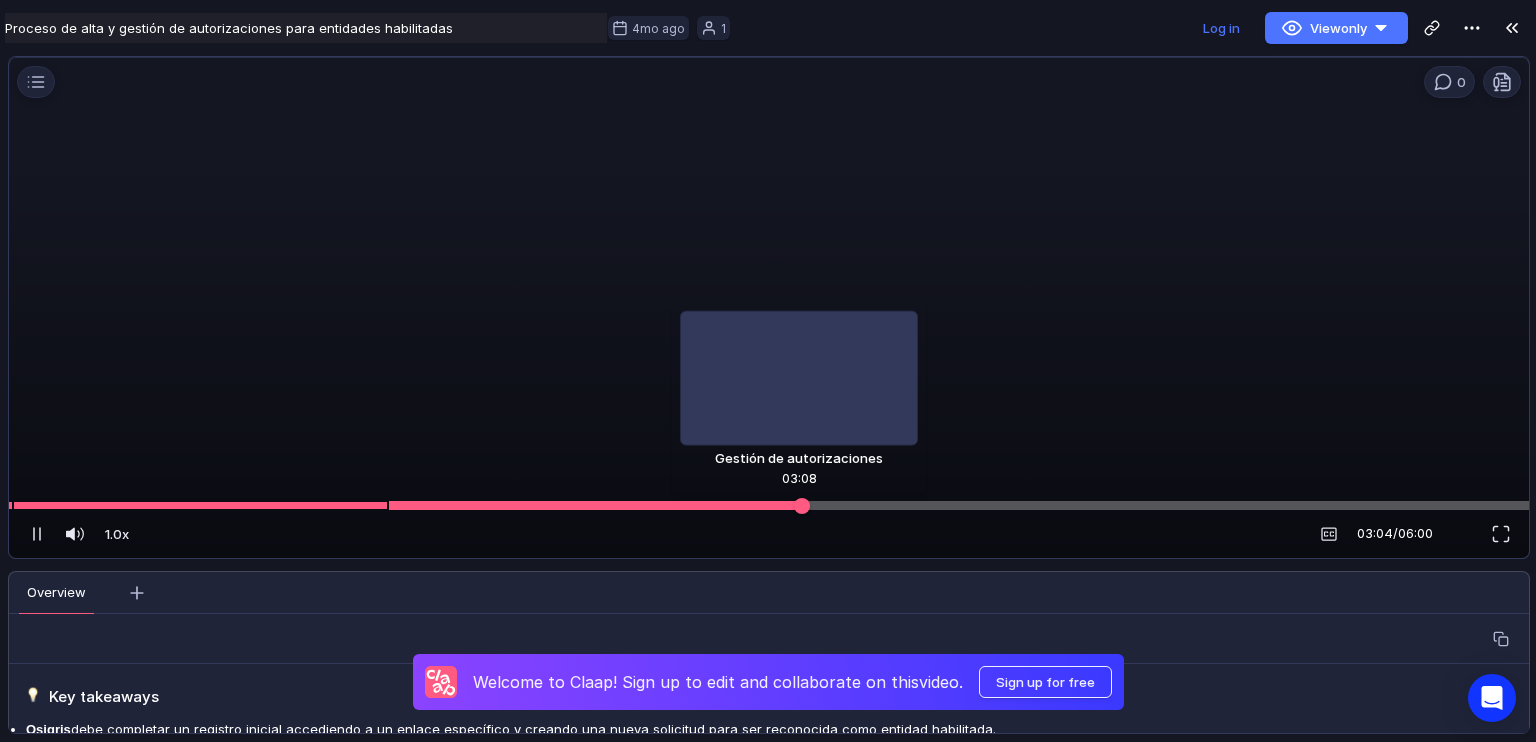 click at bounding box center [958, 506] 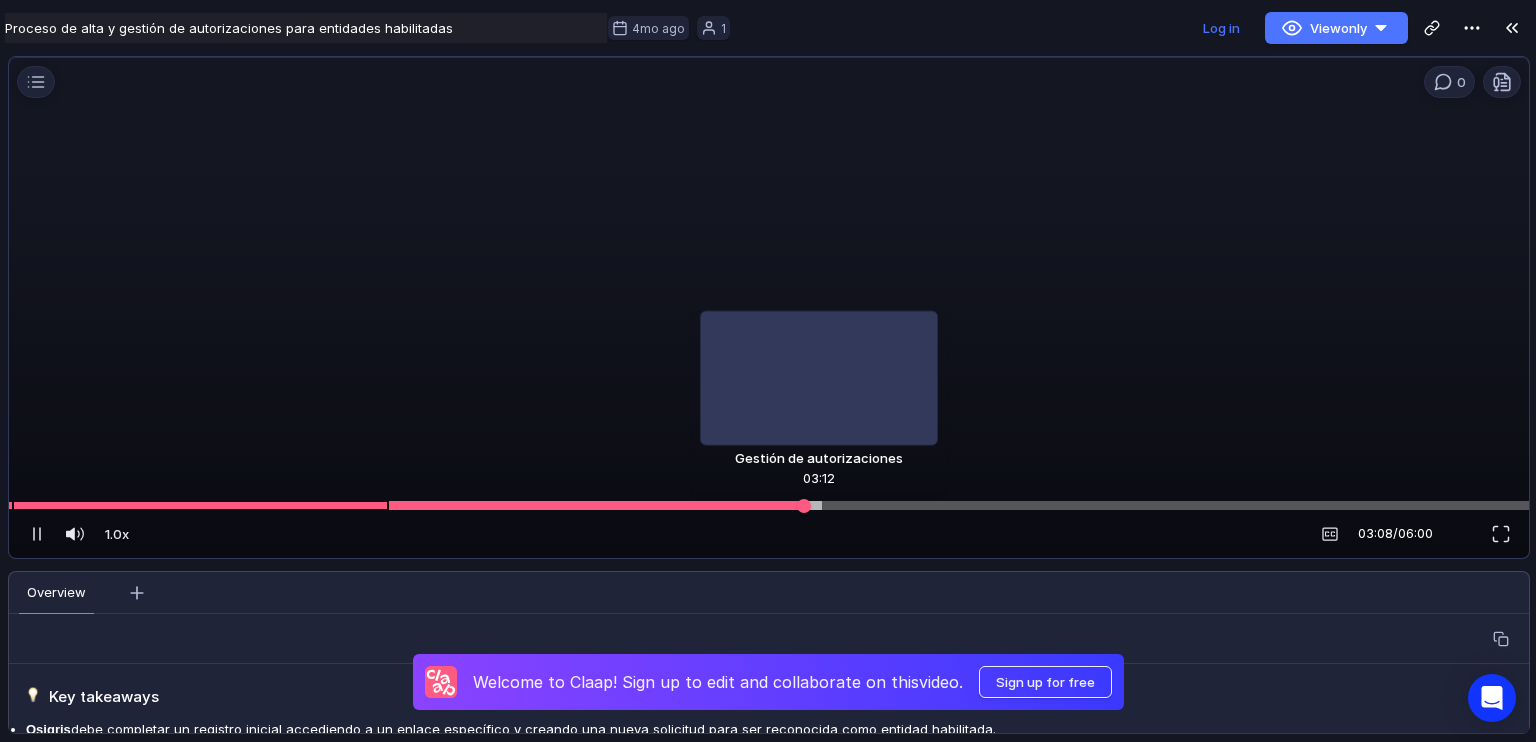 click at bounding box center (769, 505) 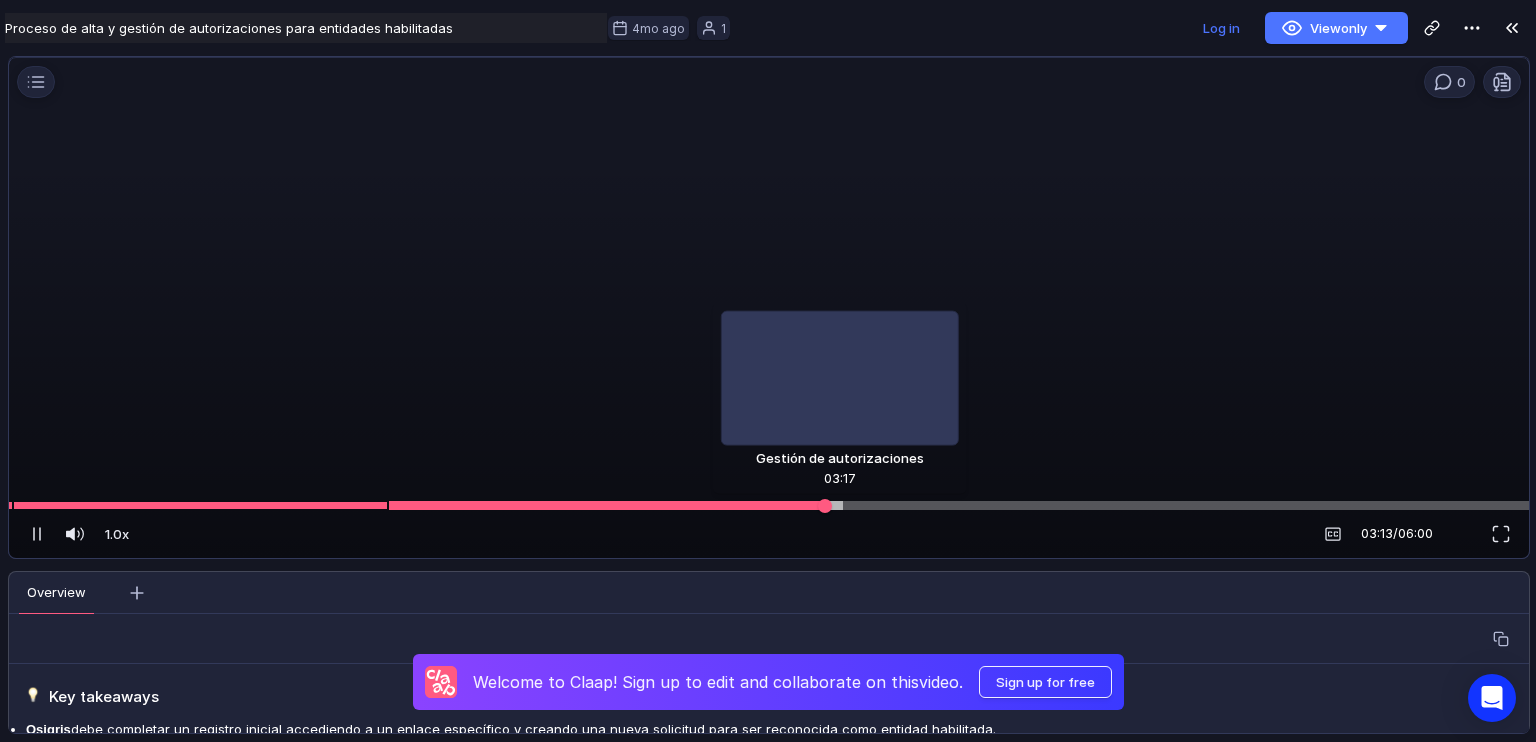 click at bounding box center [769, 505] 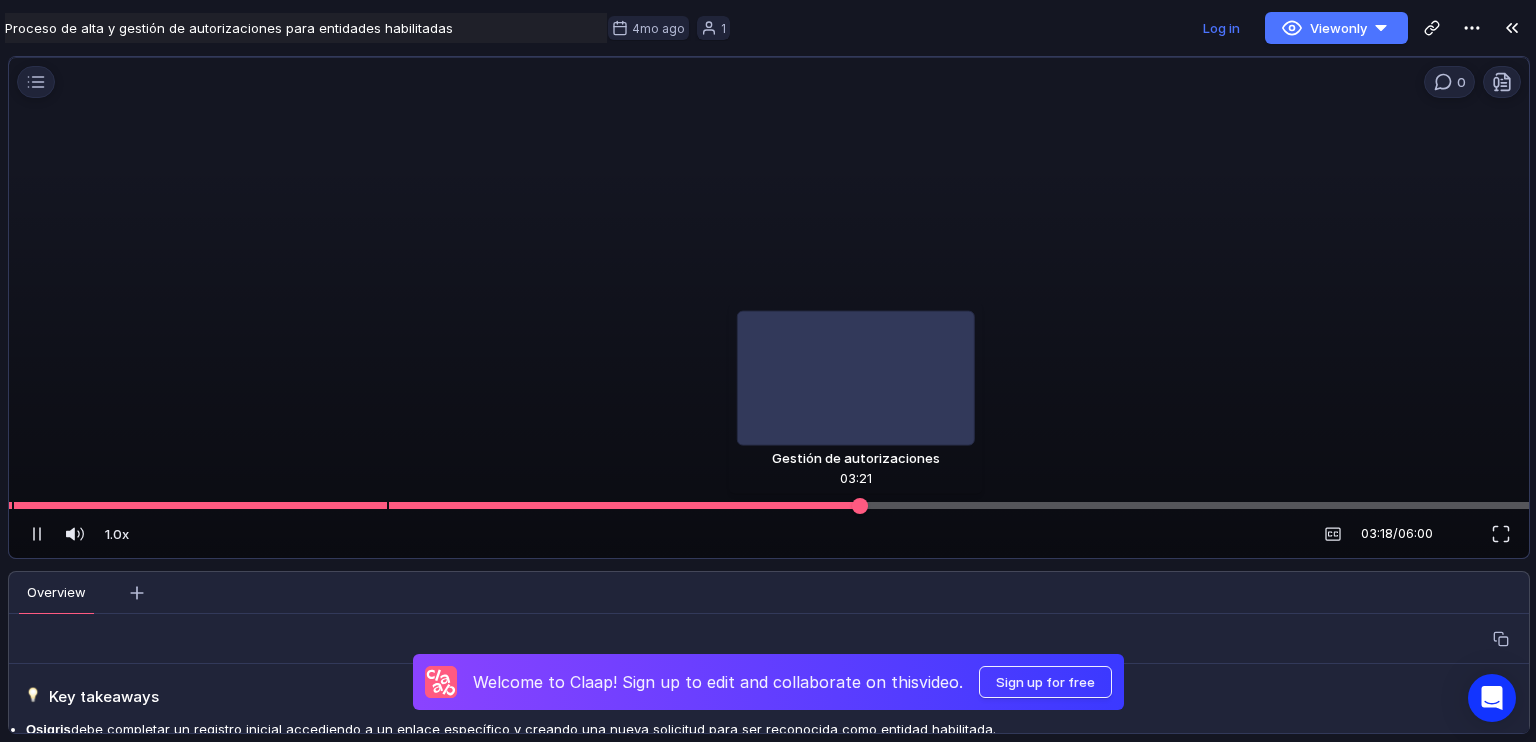 click at bounding box center (769, 505) 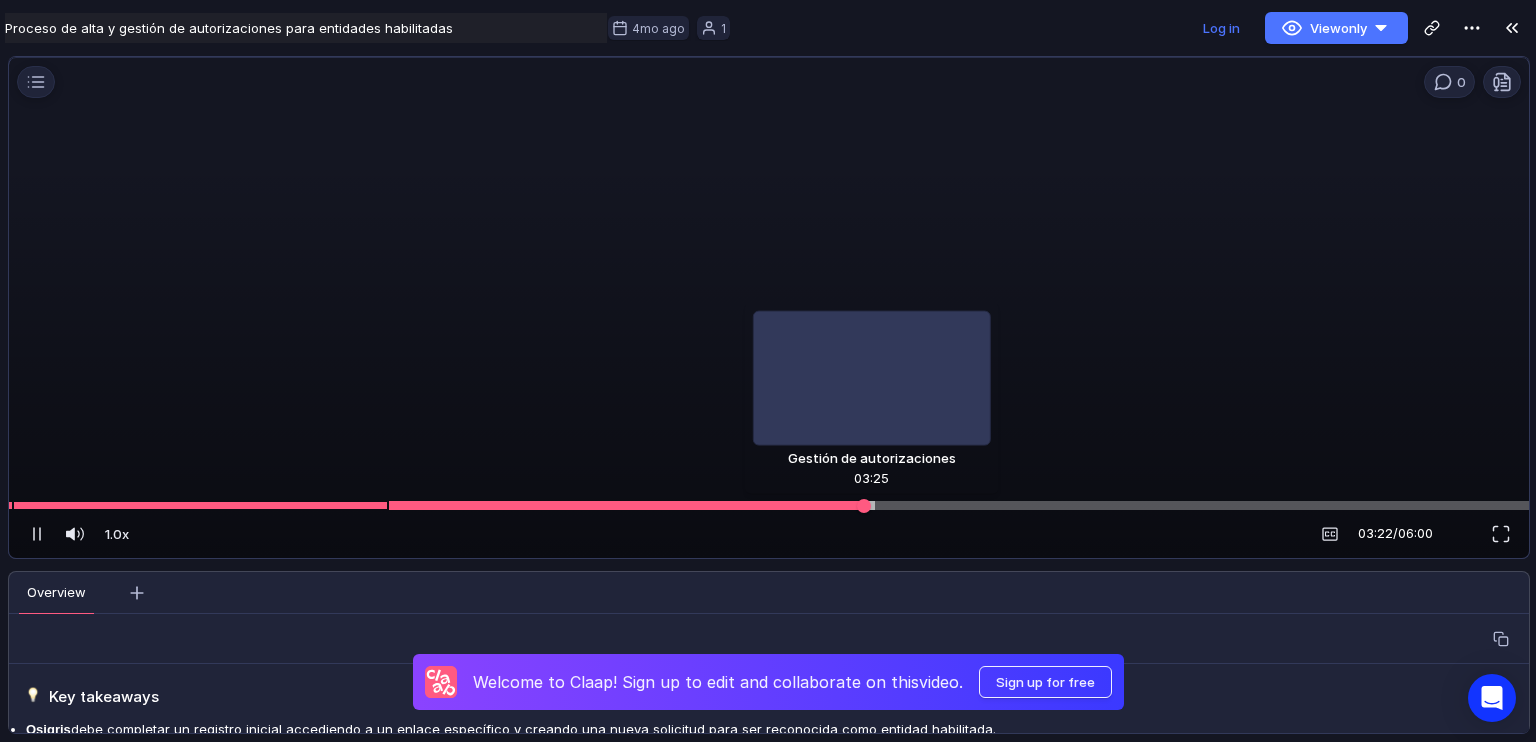 click at bounding box center (769, 505) 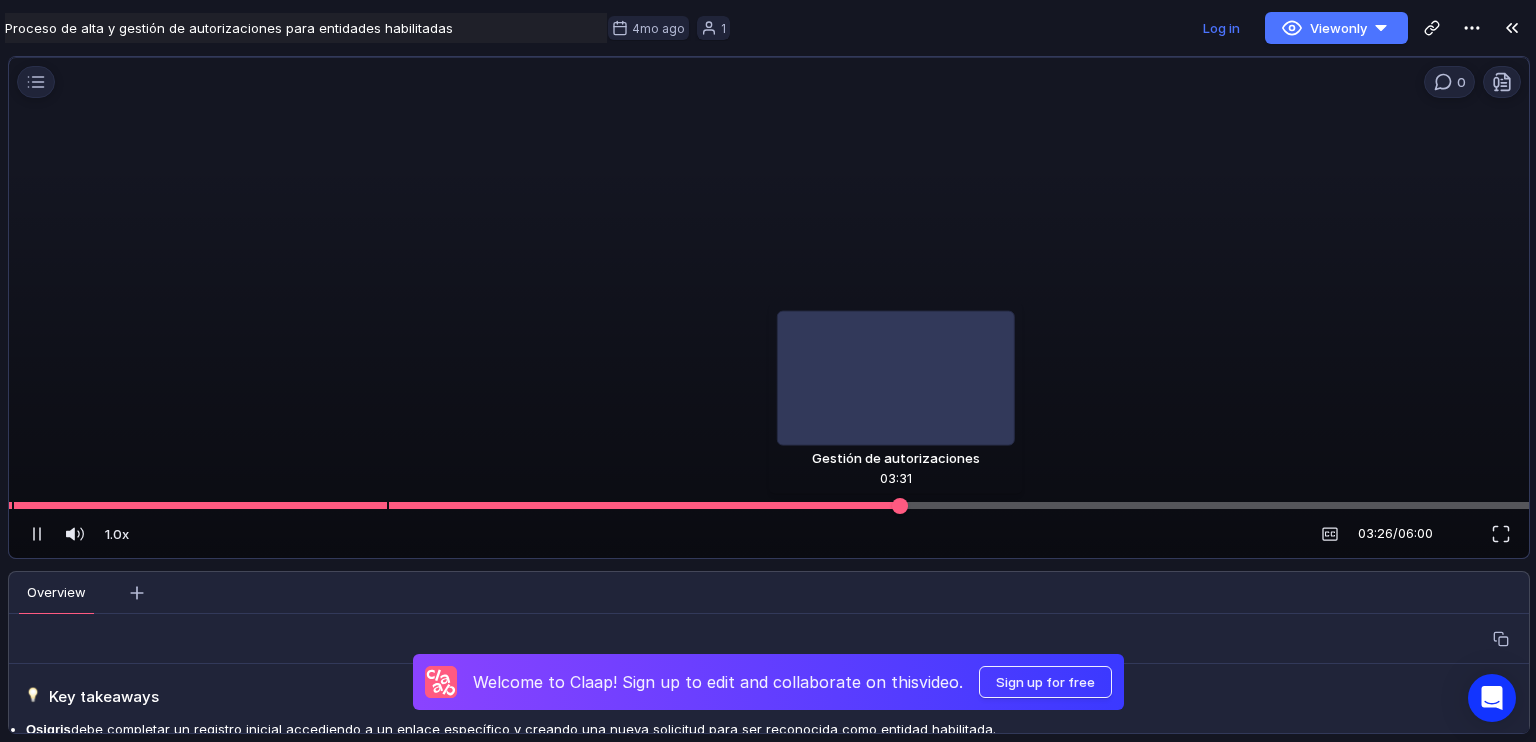 click at bounding box center (769, 505) 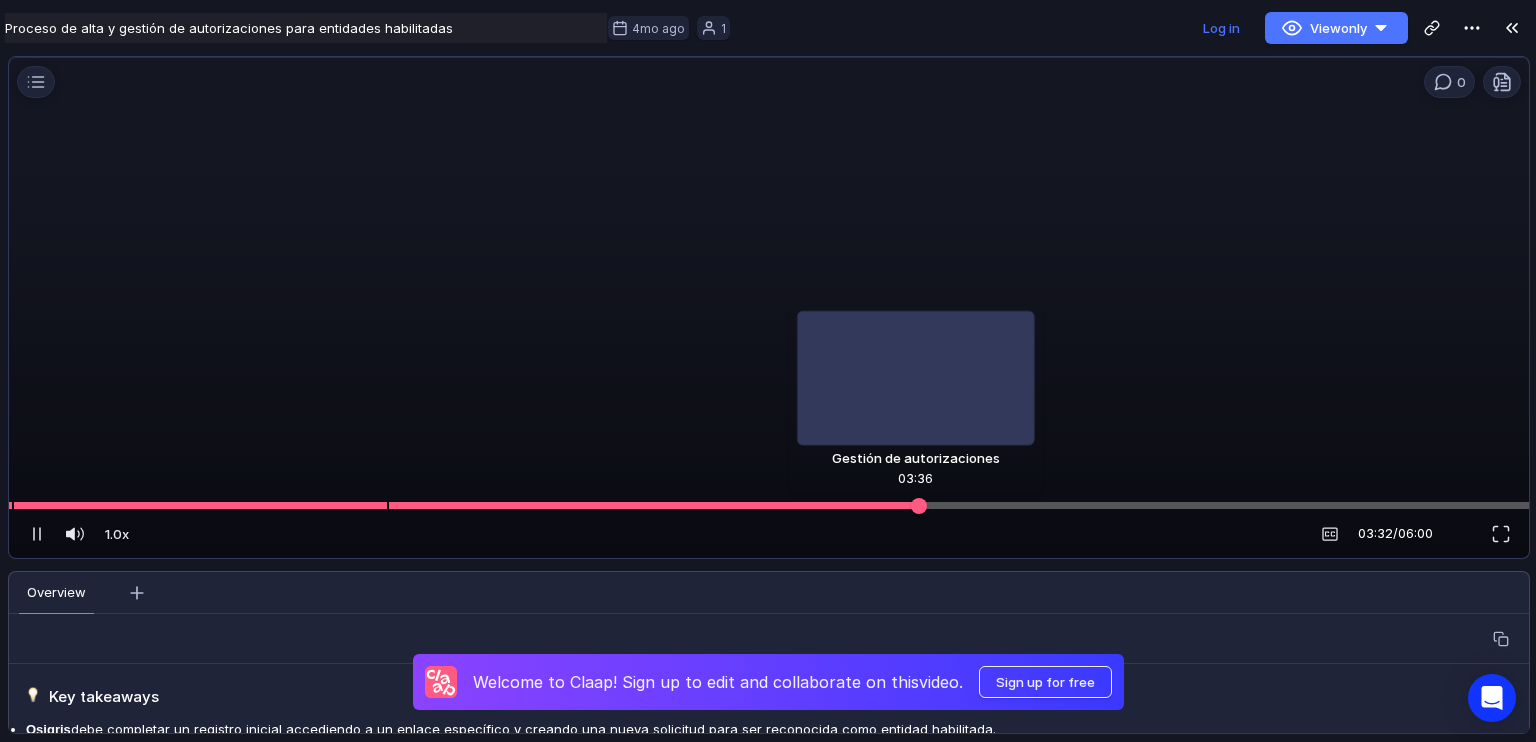 click at bounding box center (769, 505) 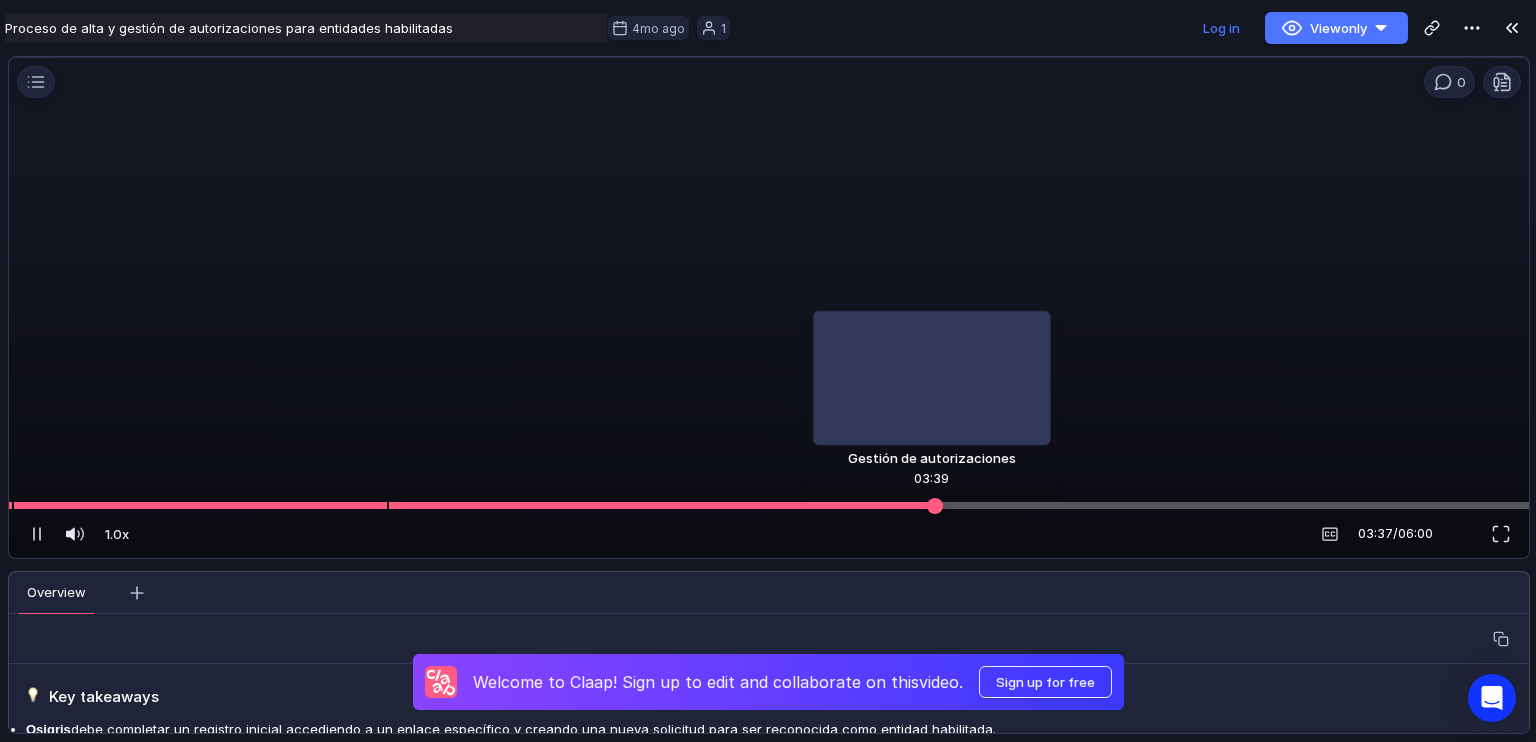 click at bounding box center [769, 505] 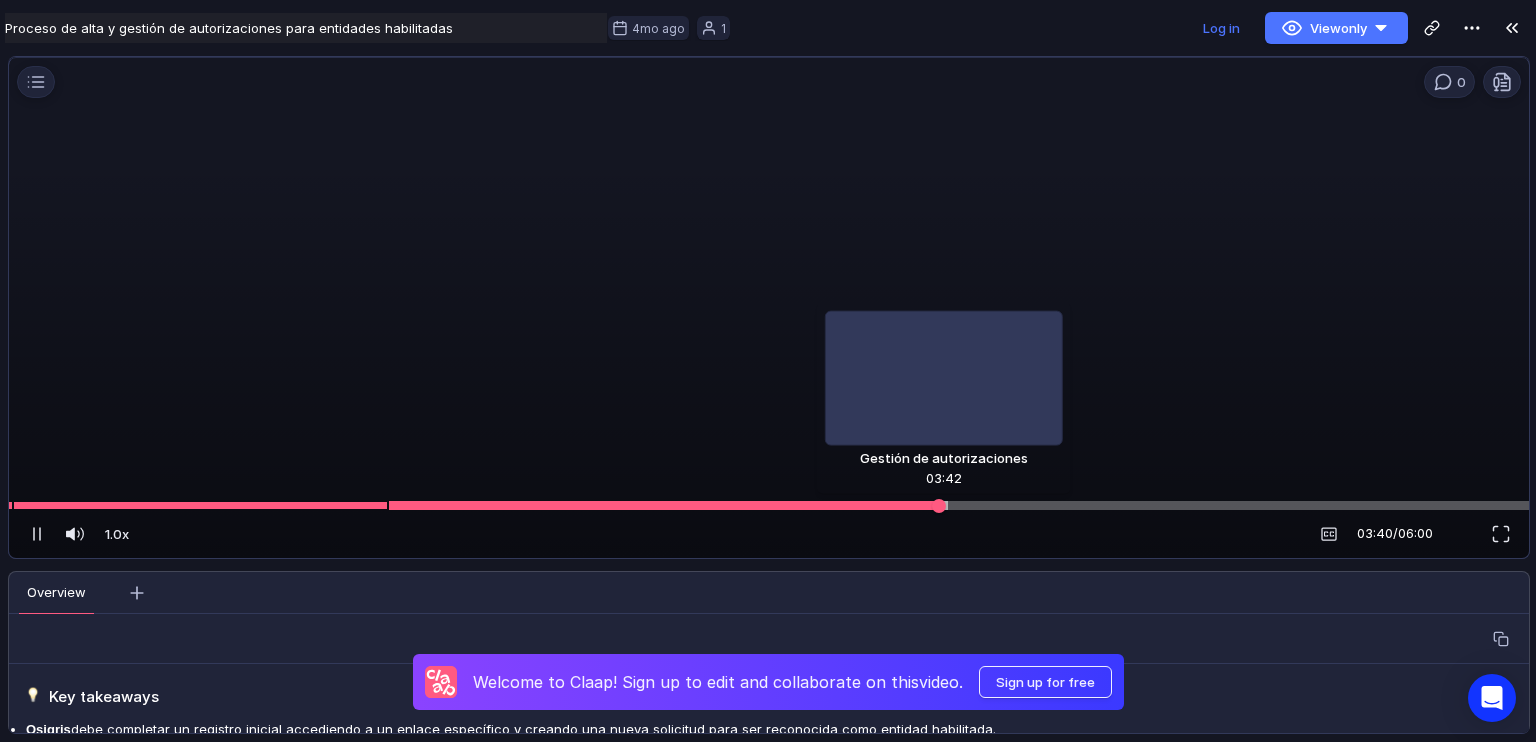 click at bounding box center [769, 505] 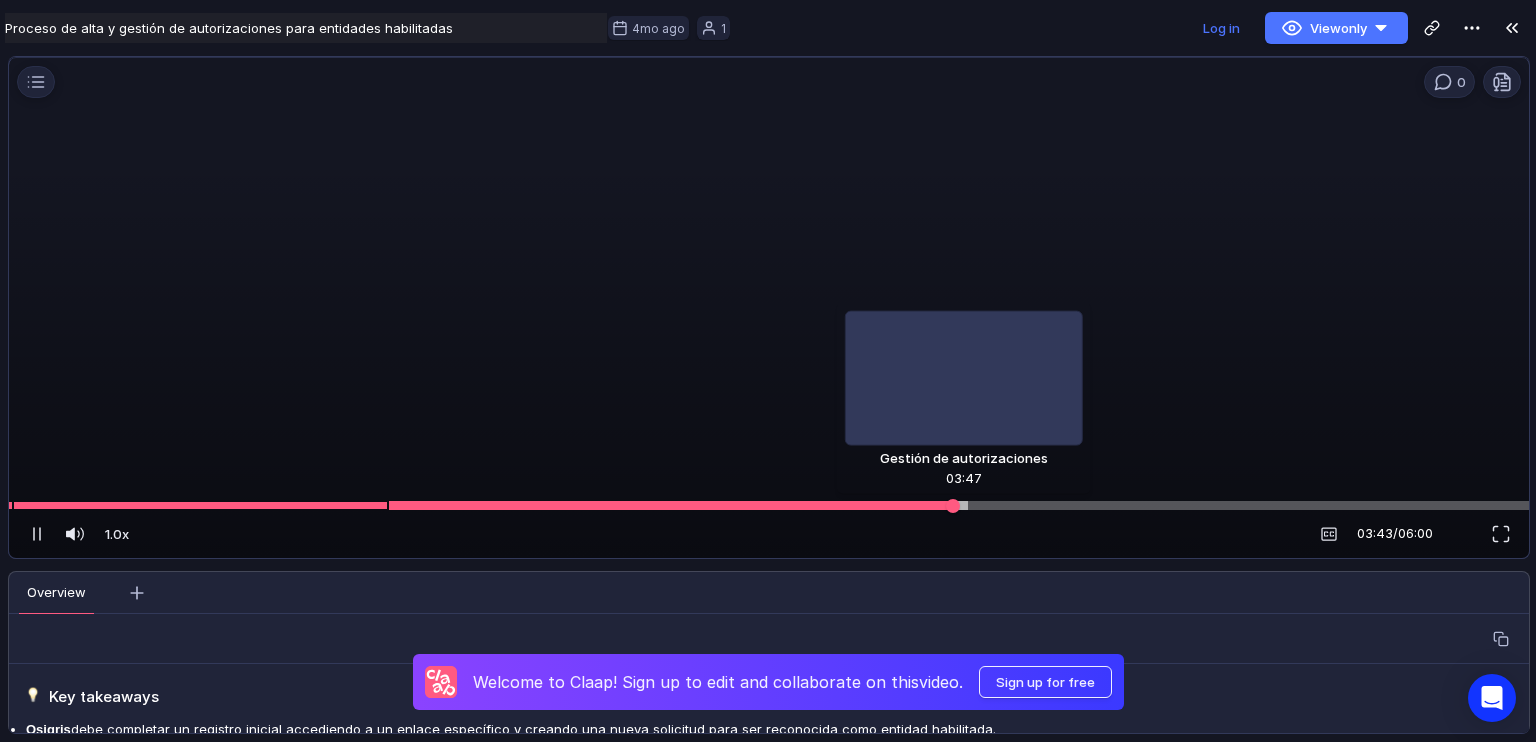 click at bounding box center [769, 505] 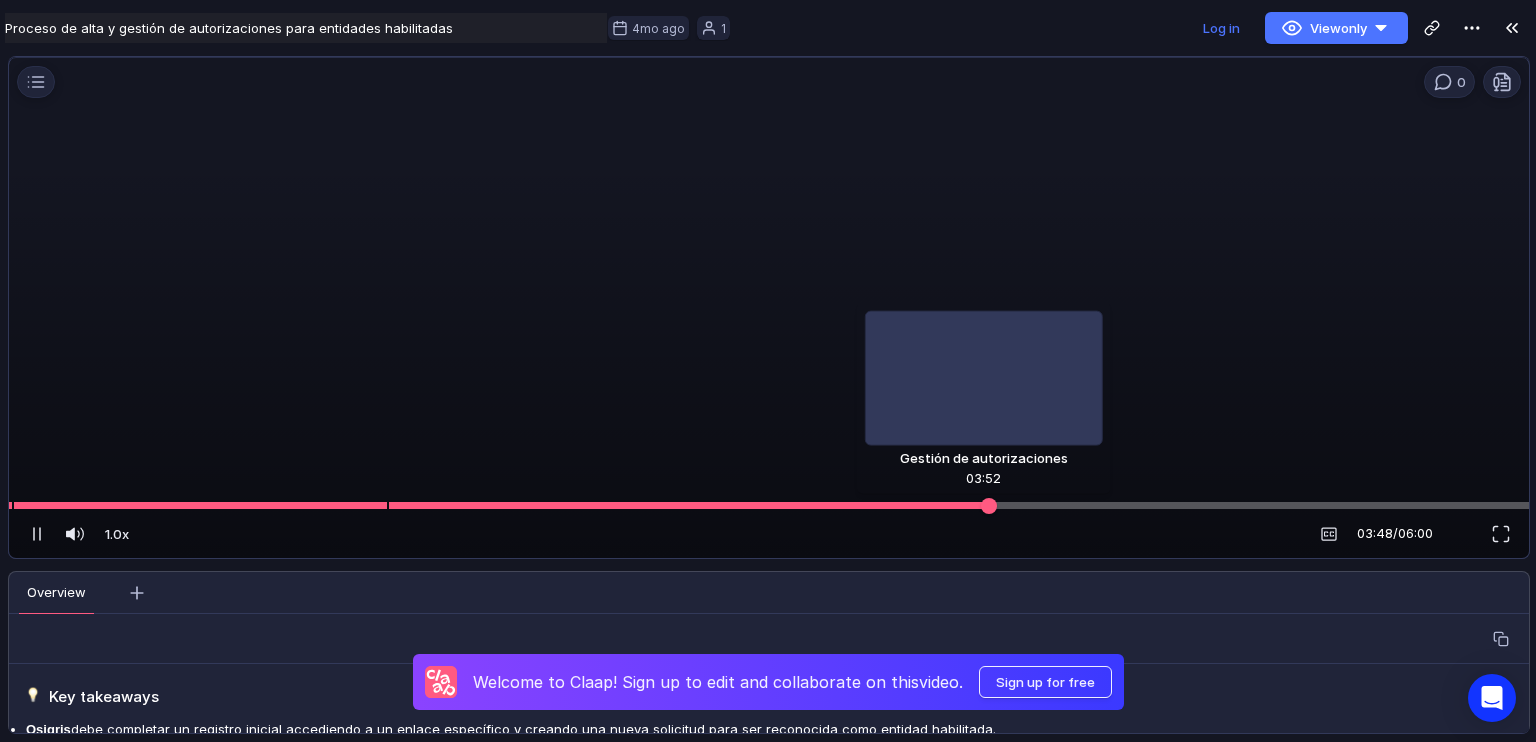 click at bounding box center (769, 505) 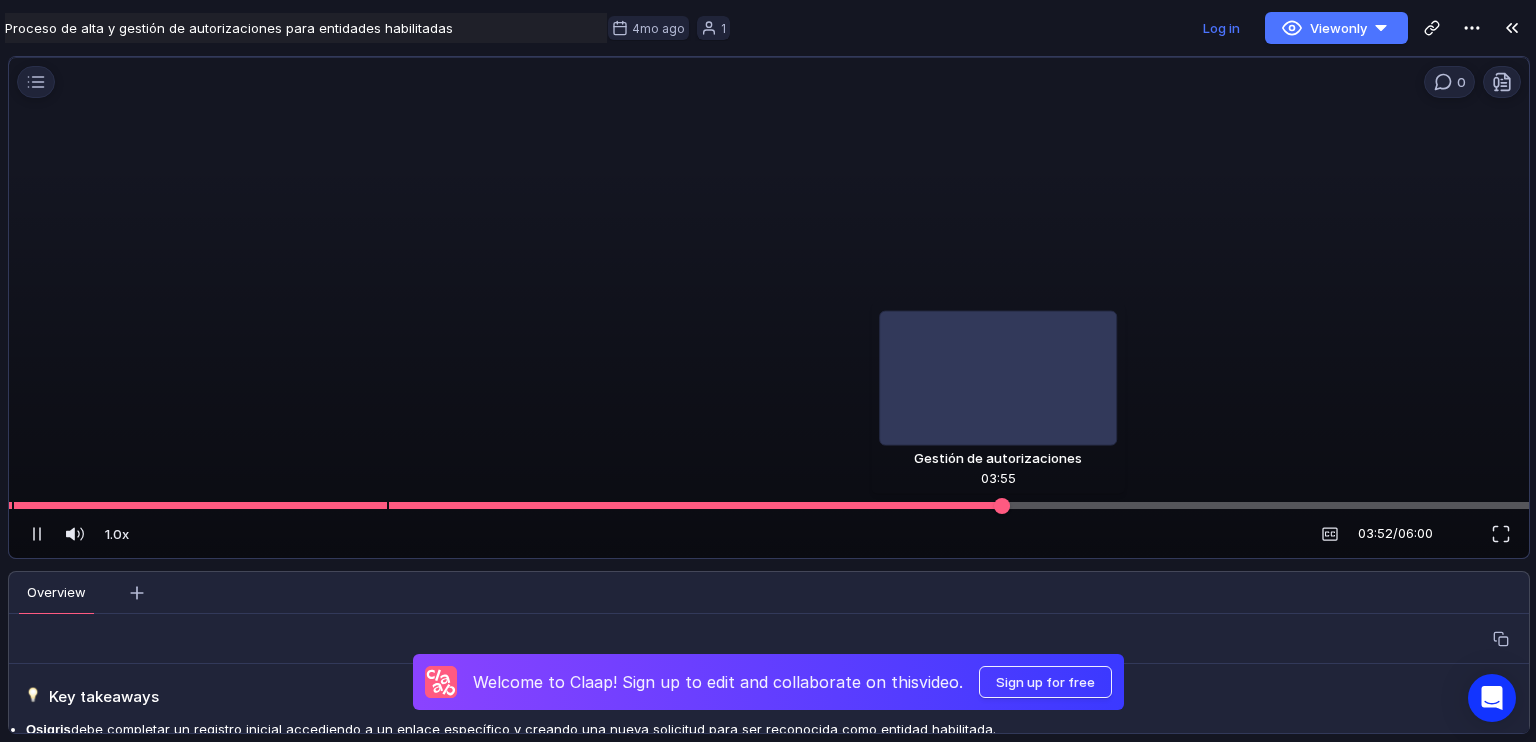 click at bounding box center [769, 505] 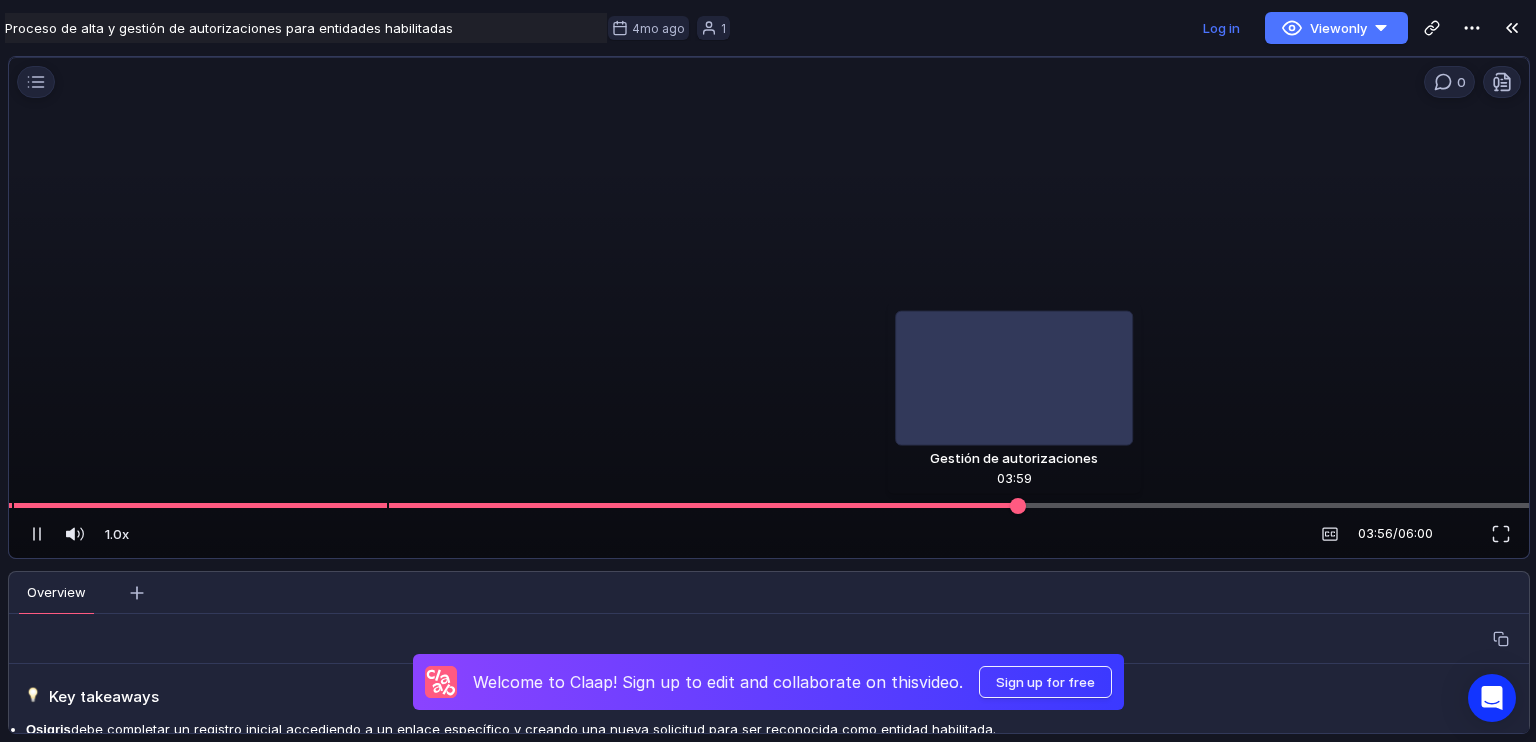 click at bounding box center [769, 505] 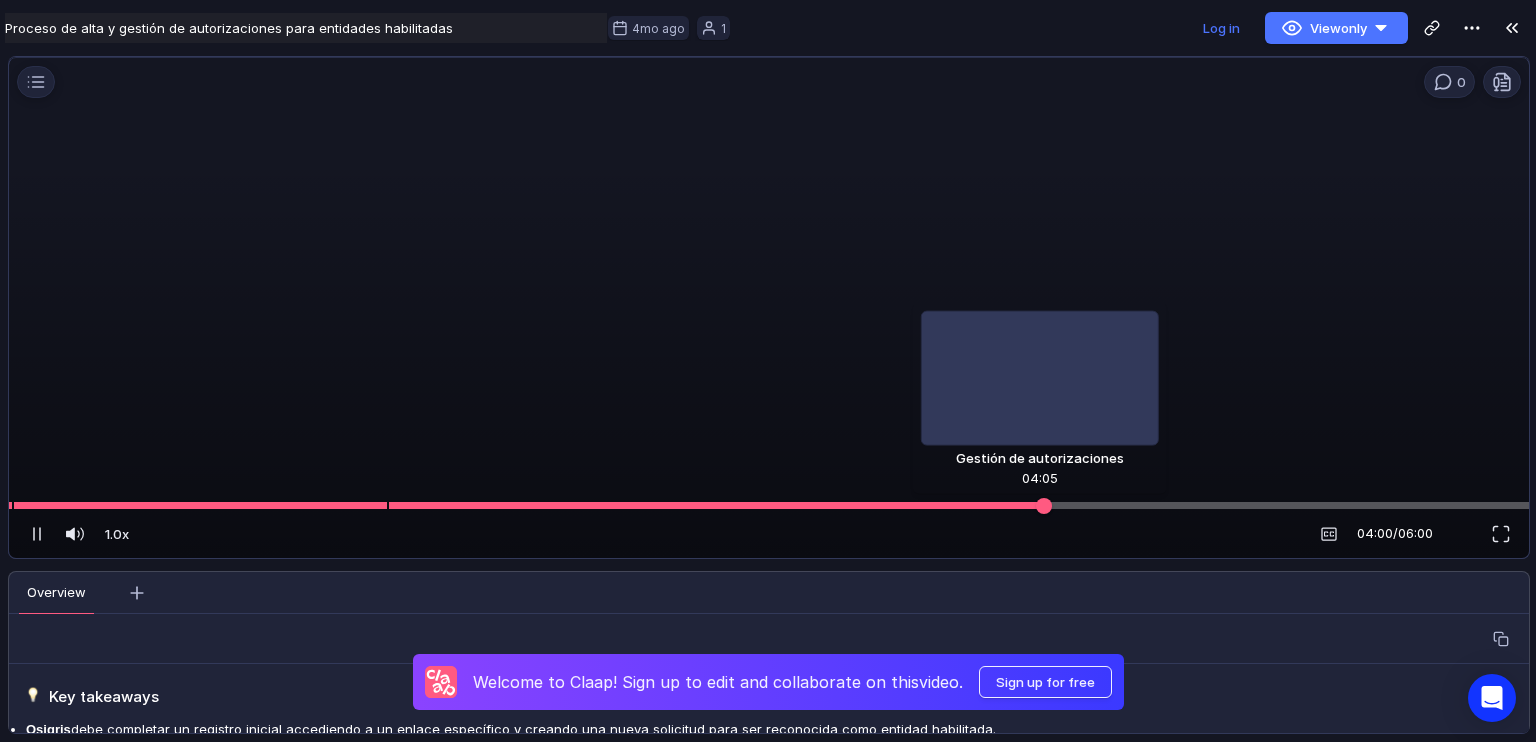 click at bounding box center [769, 505] 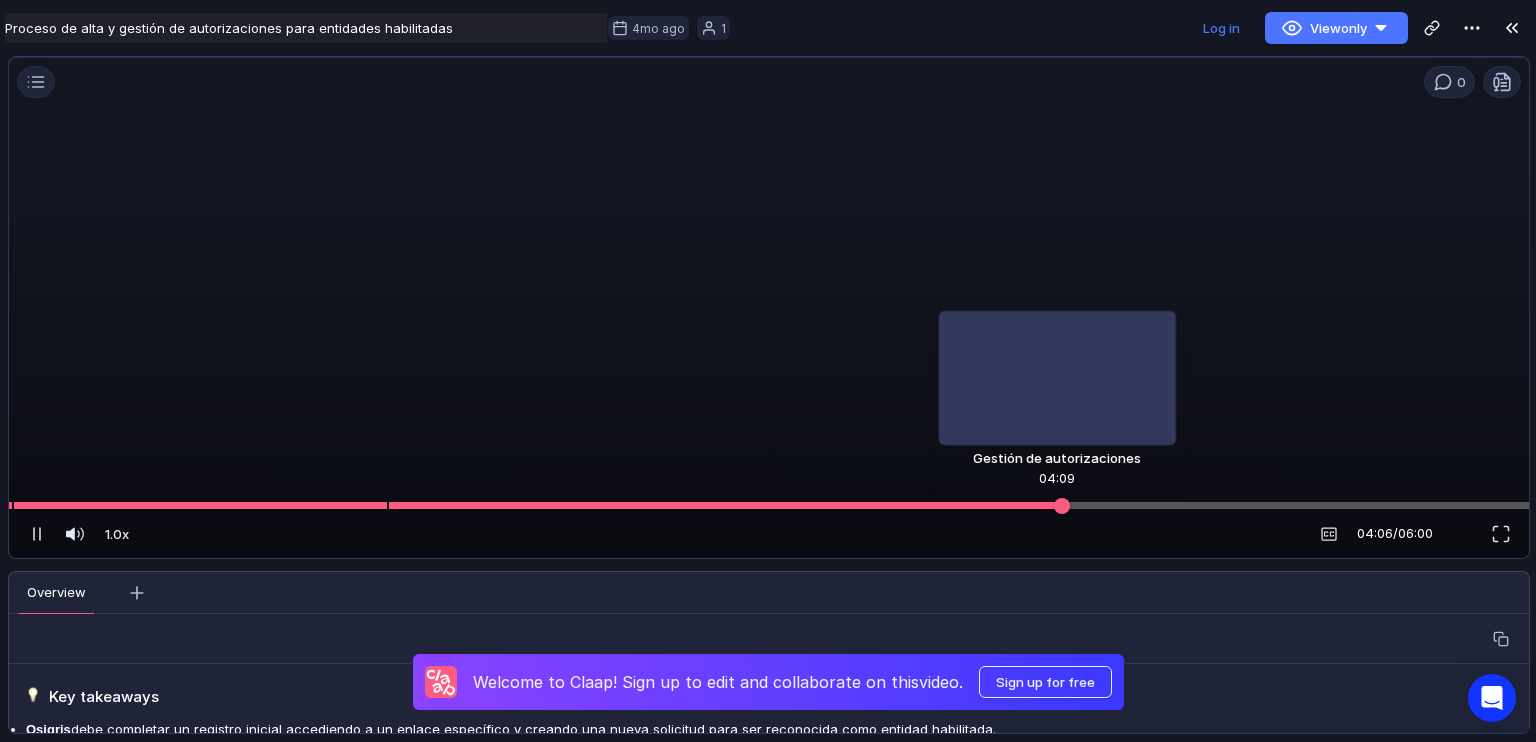 click at bounding box center (769, 505) 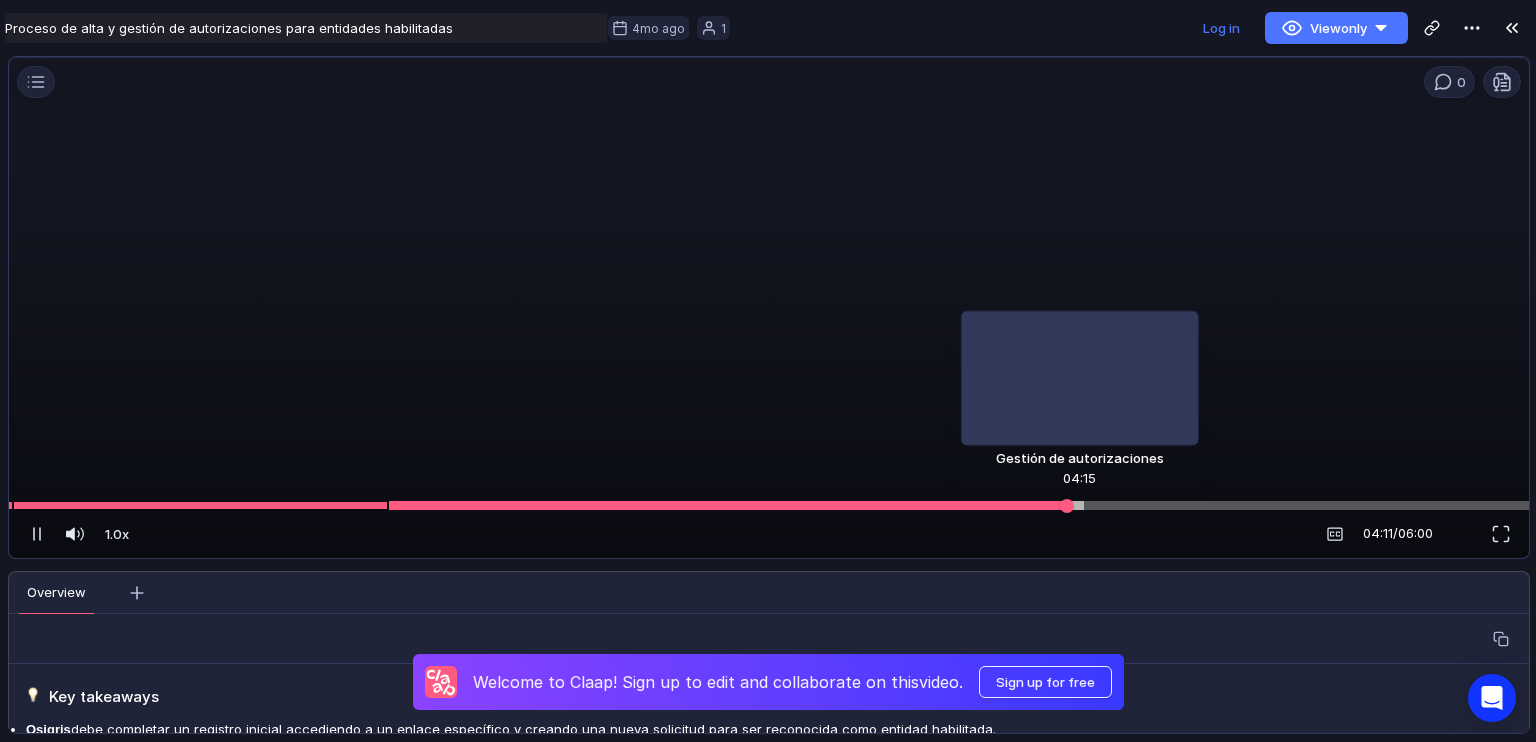click at bounding box center [769, 505] 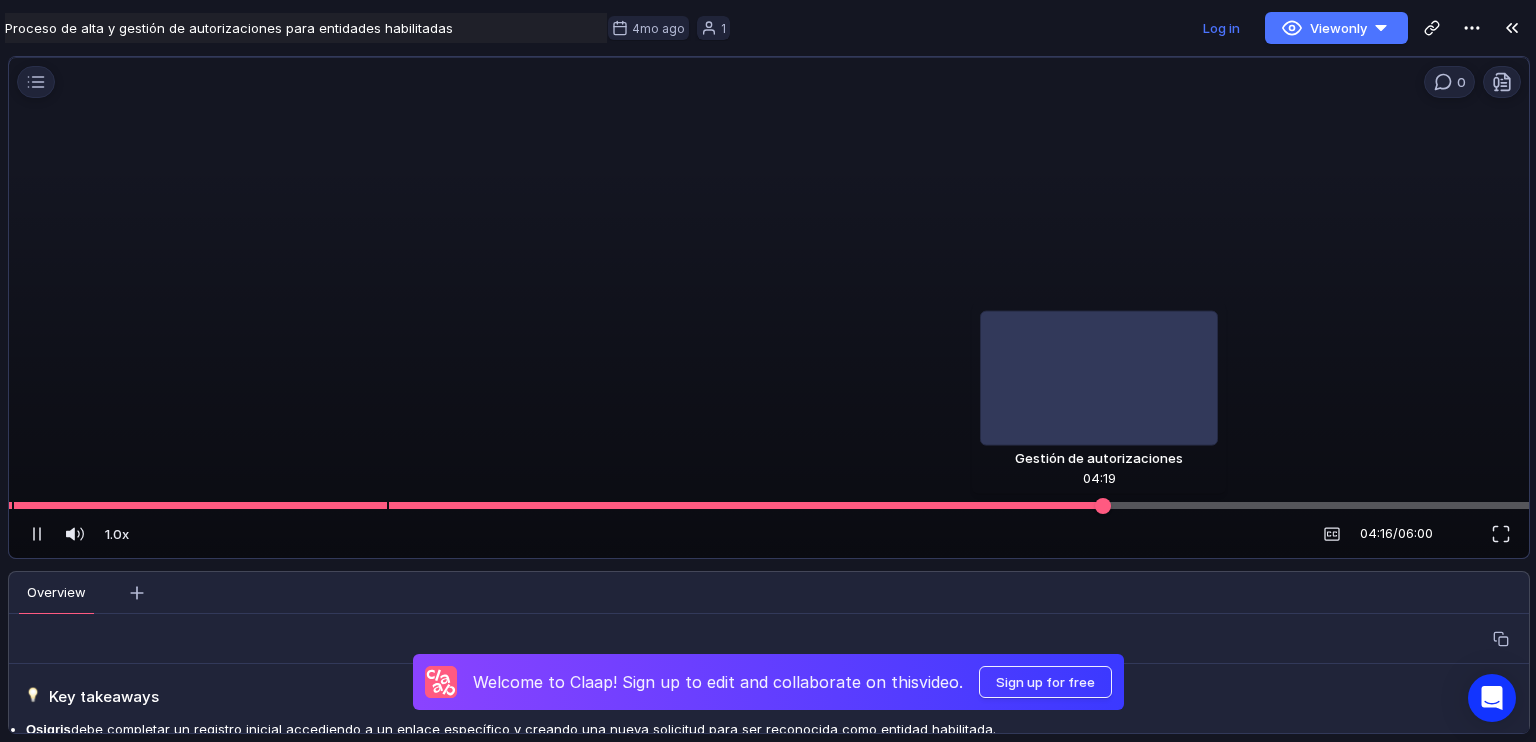 click at bounding box center (769, 505) 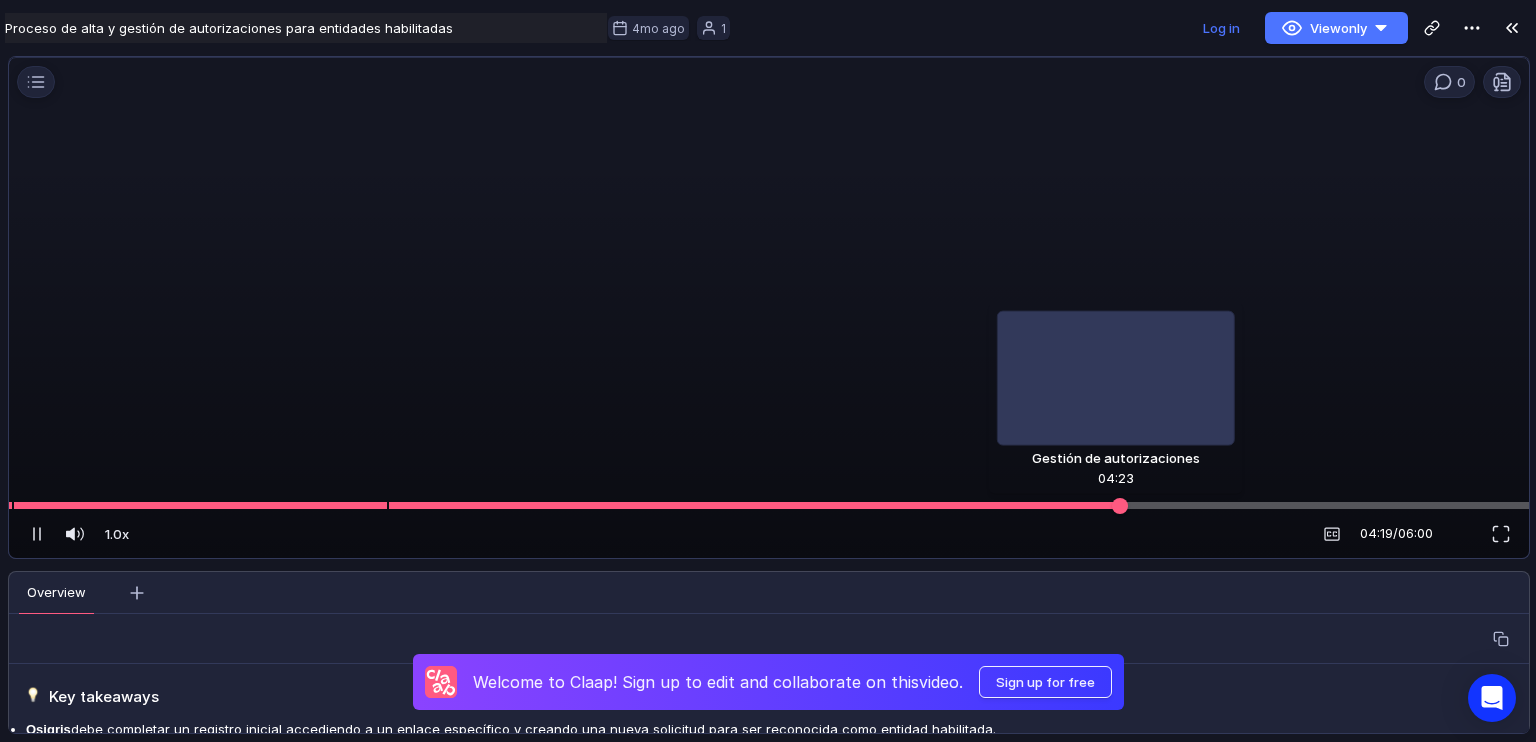 click at bounding box center [769, 505] 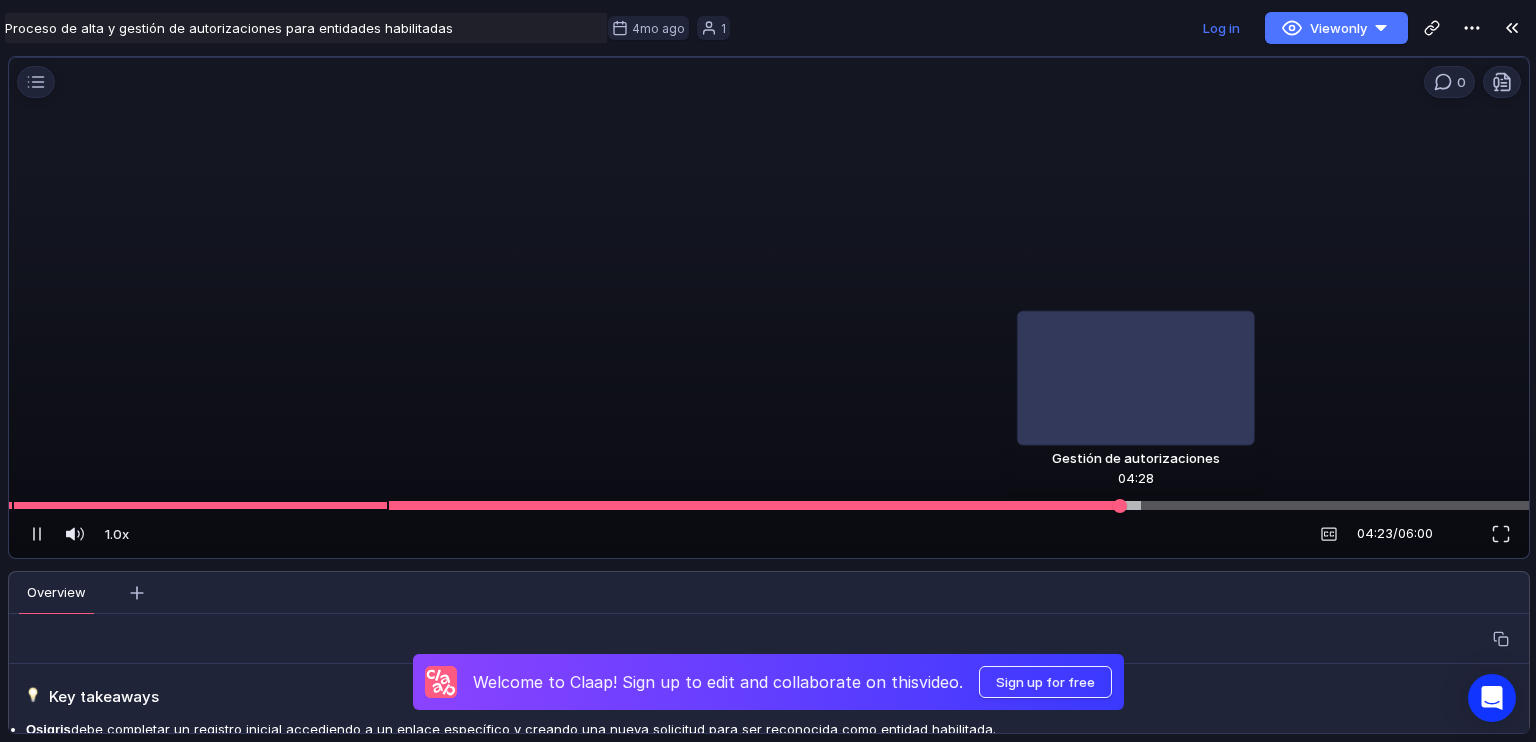 click at bounding box center [769, 505] 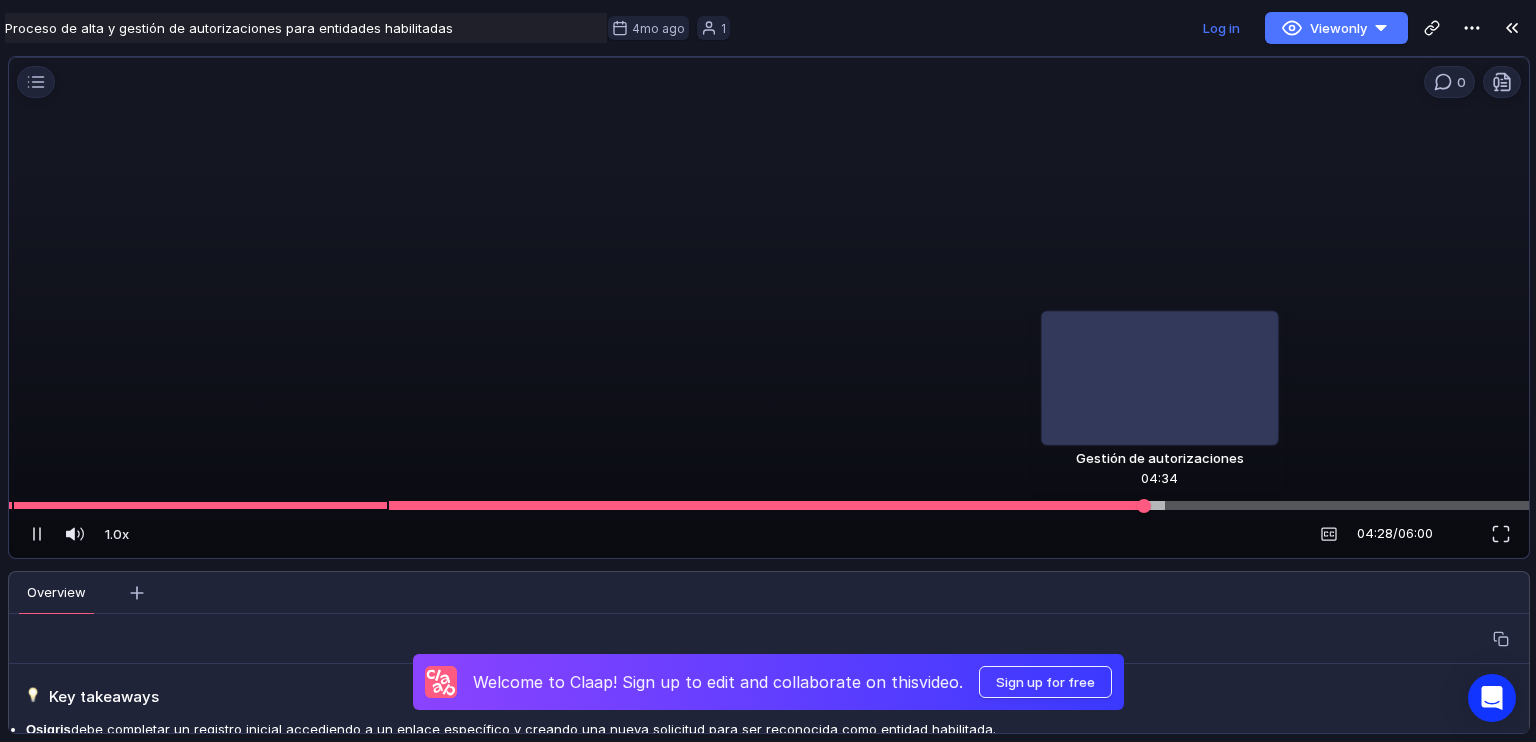 click at bounding box center (769, 505) 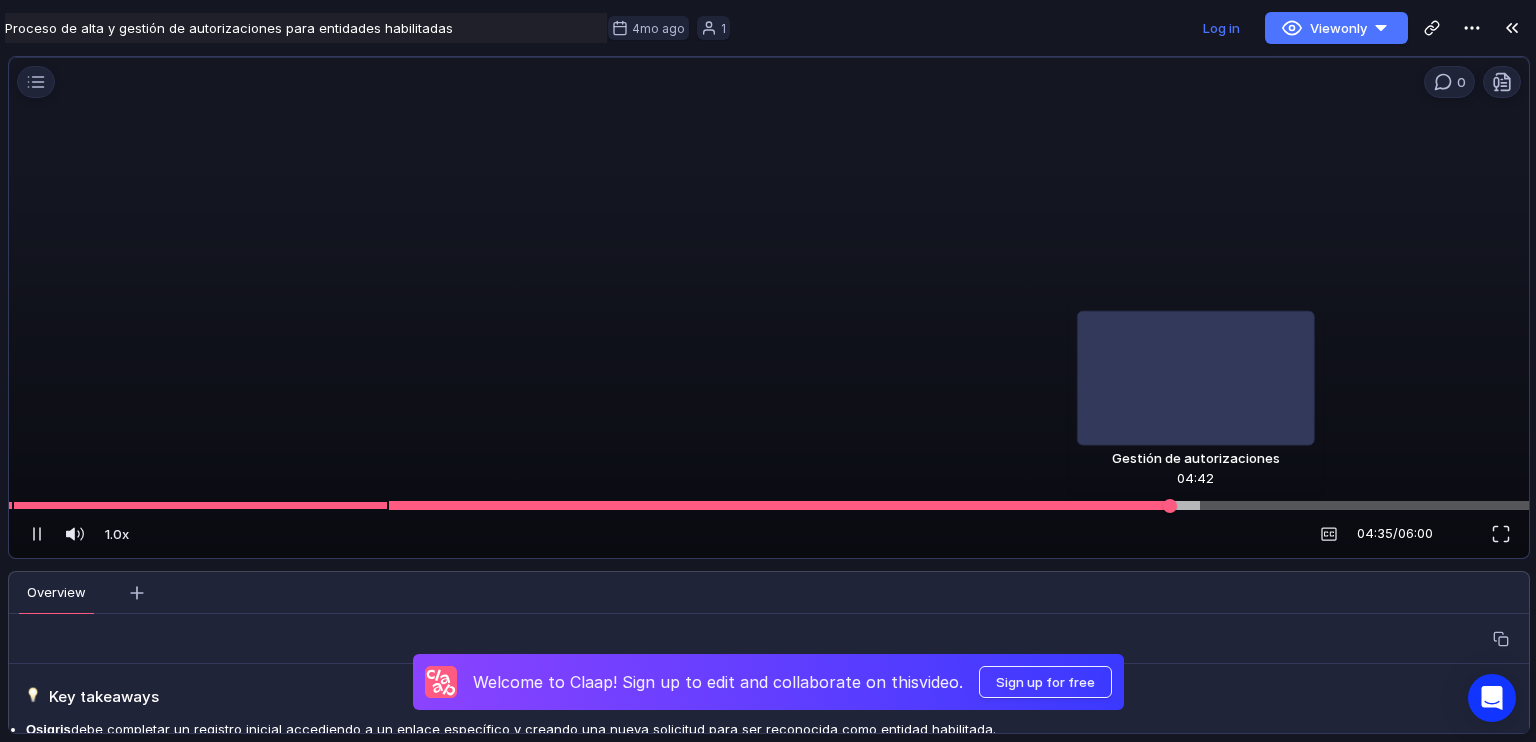 click at bounding box center [769, 505] 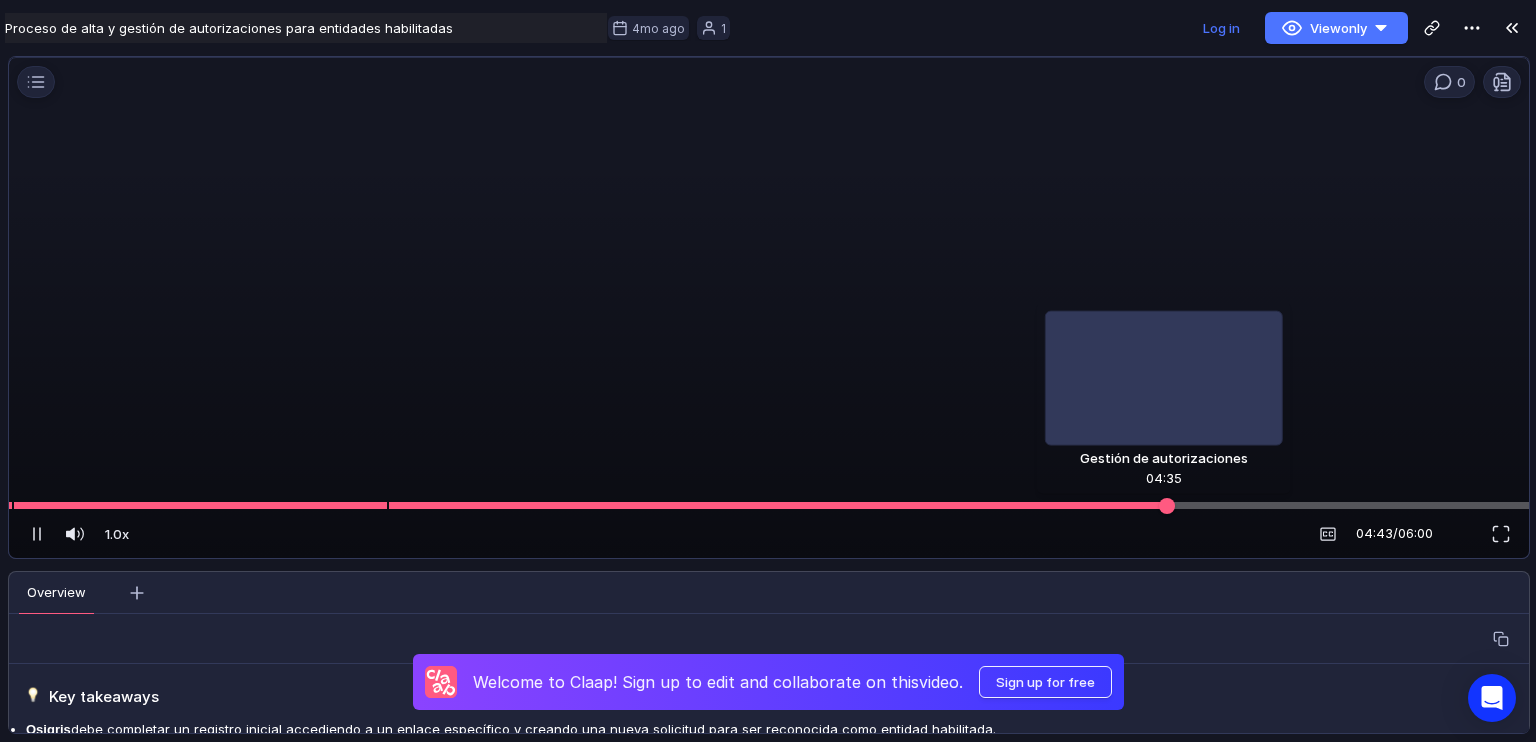 click at bounding box center [769, 505] 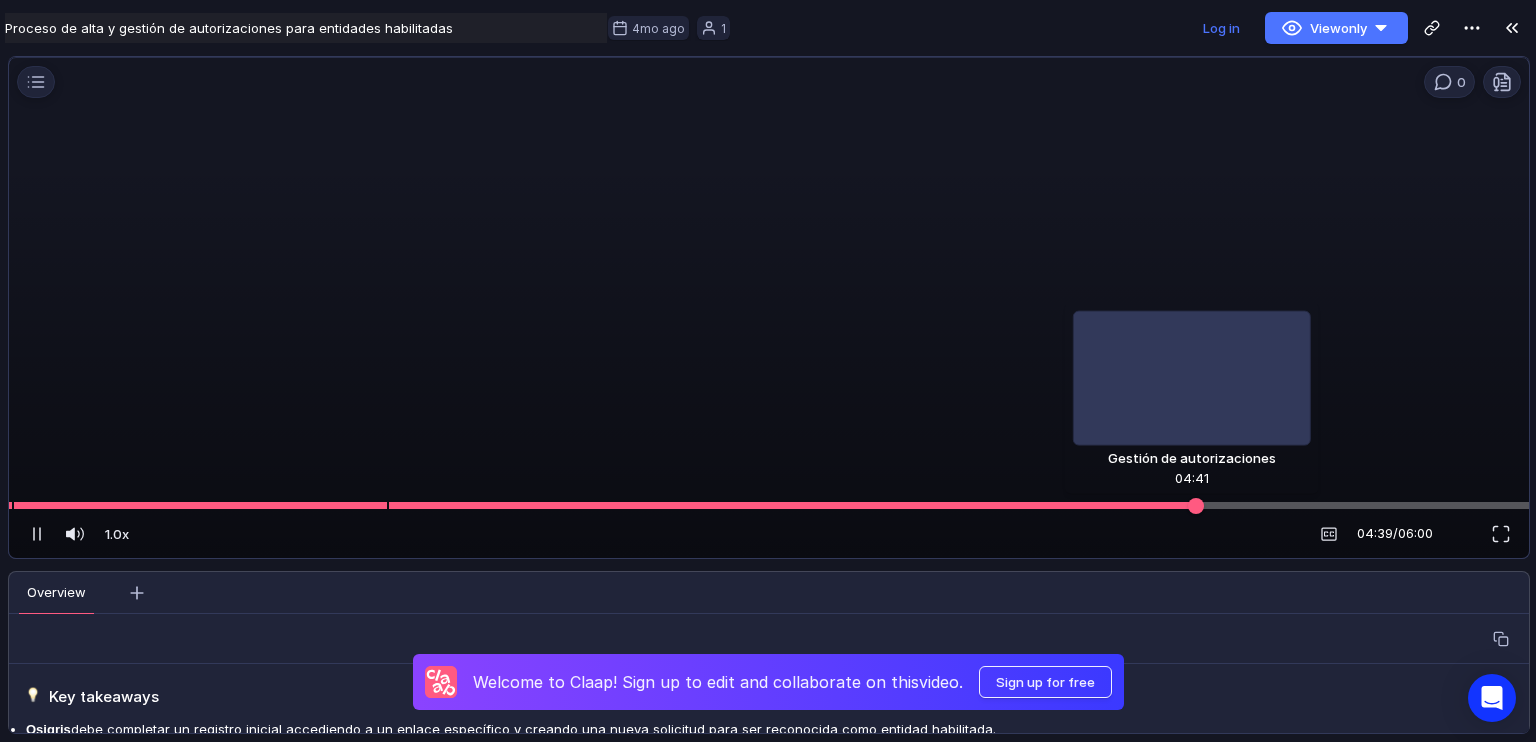 click at bounding box center (769, 505) 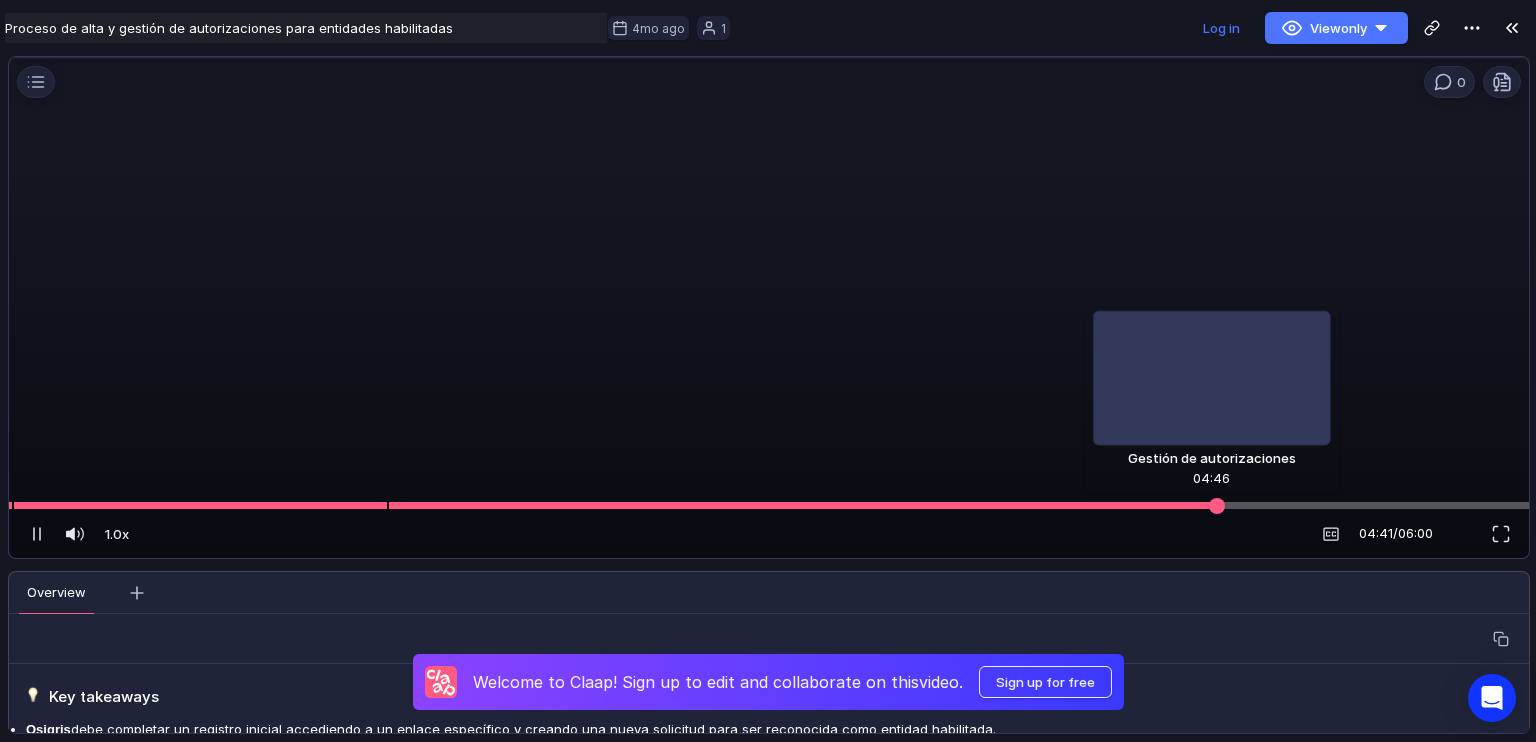 click at bounding box center (769, 505) 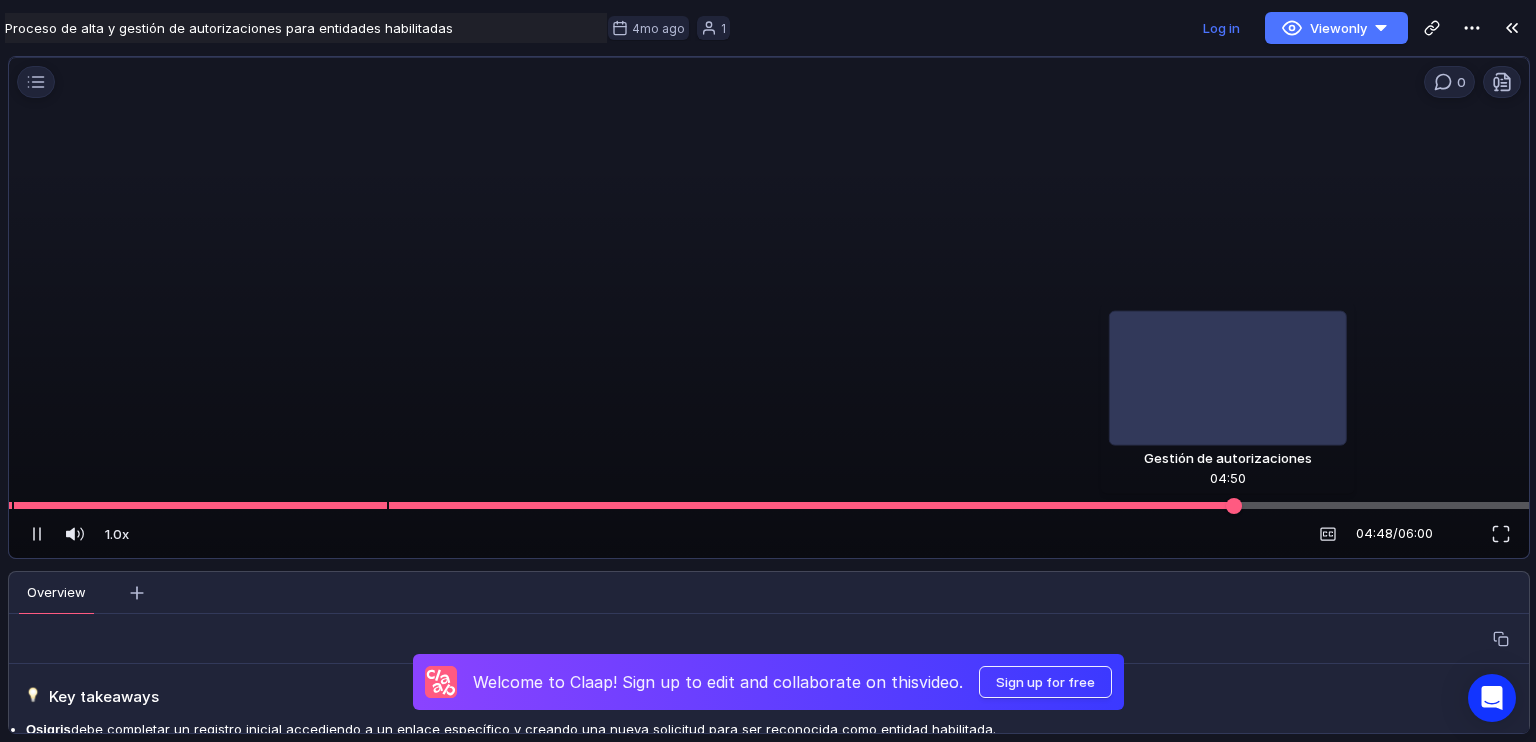 click at bounding box center [769, 505] 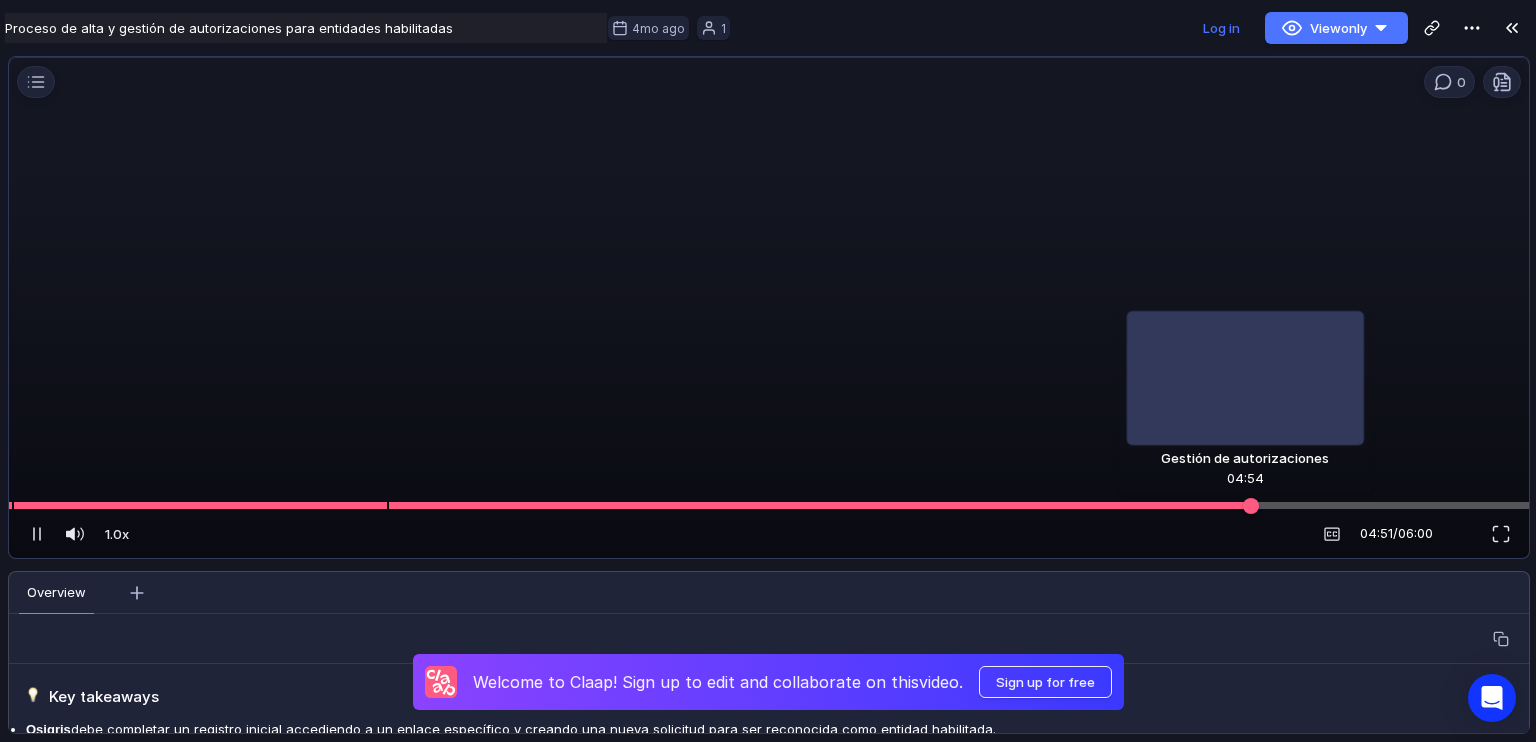 click at bounding box center [769, 505] 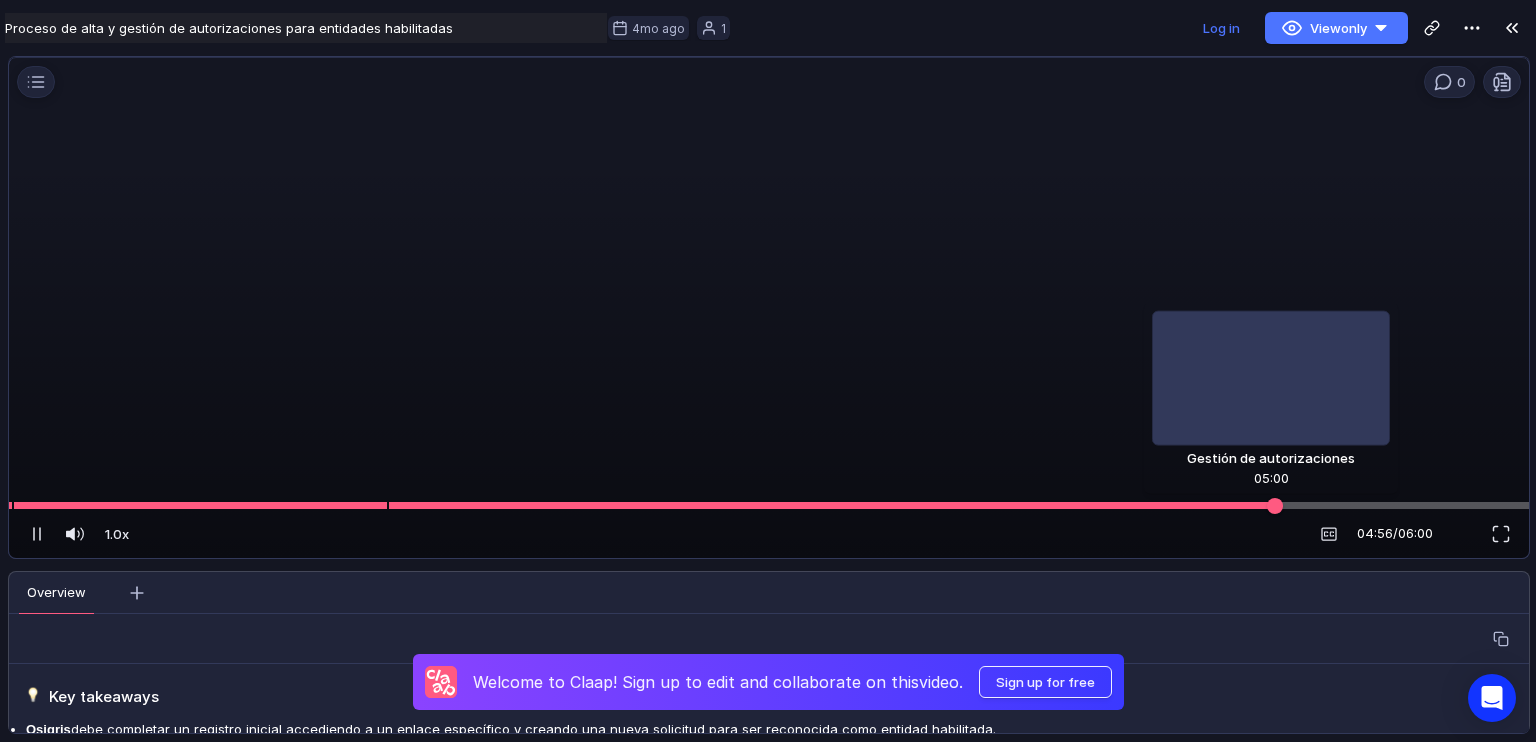 click at bounding box center [769, 505] 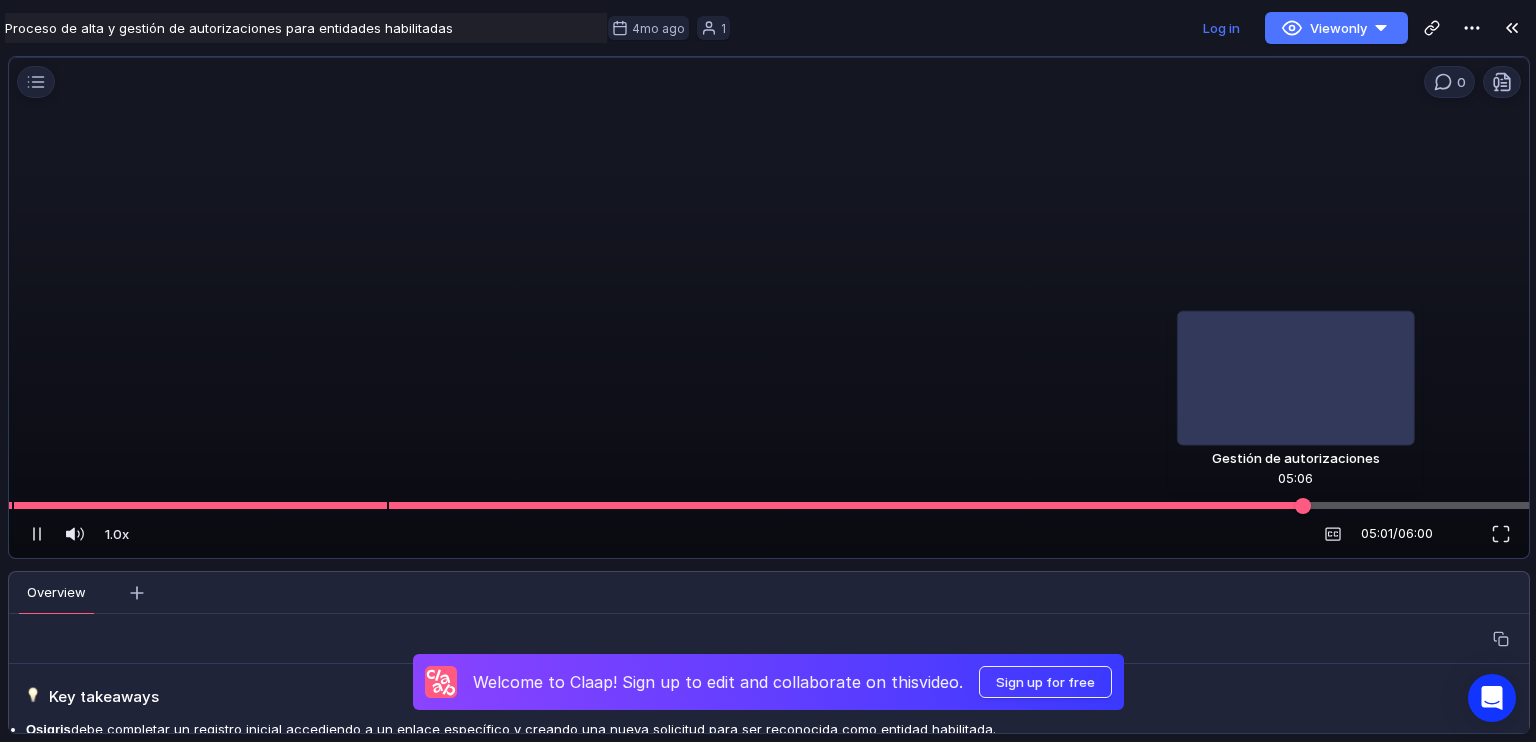 click at bounding box center [769, 505] 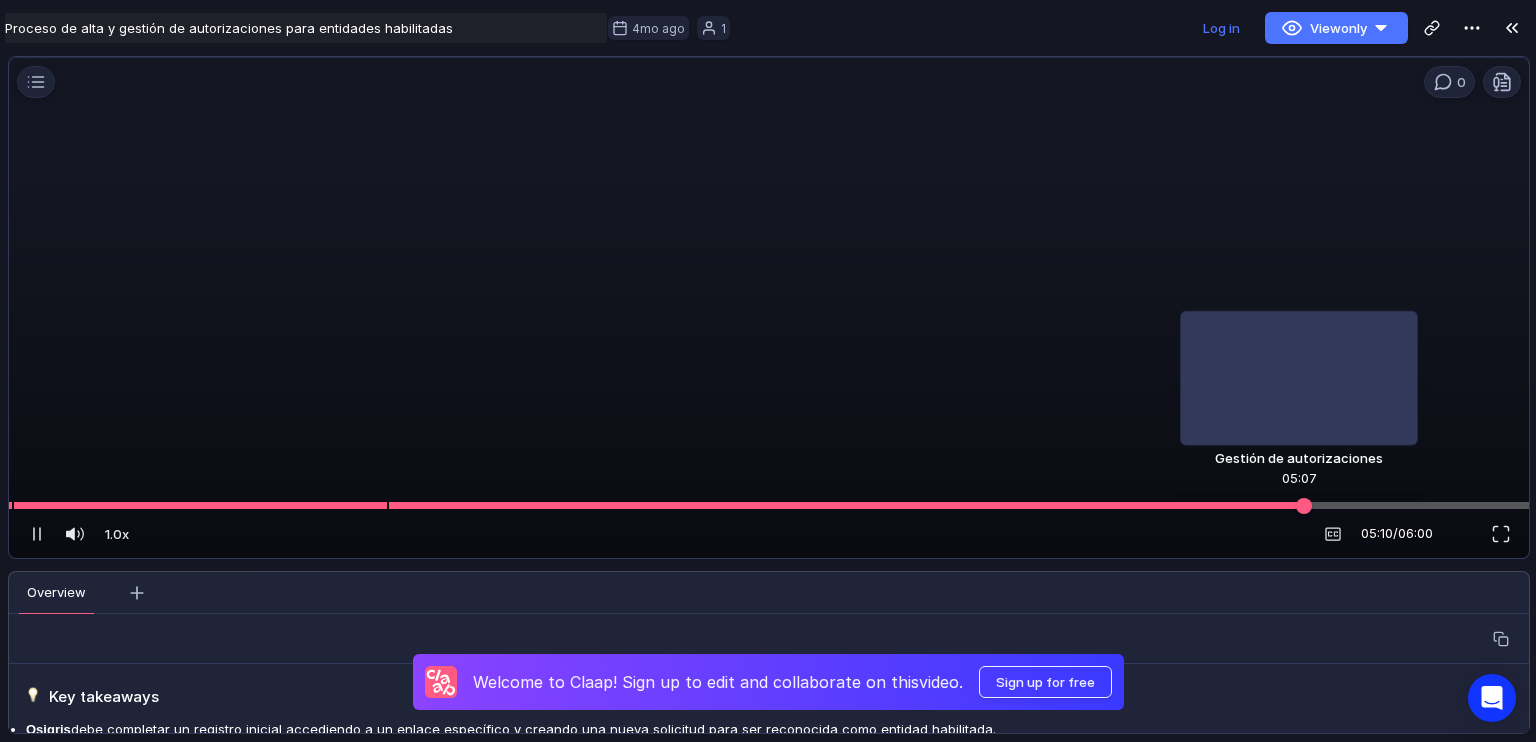 click at bounding box center (769, 505) 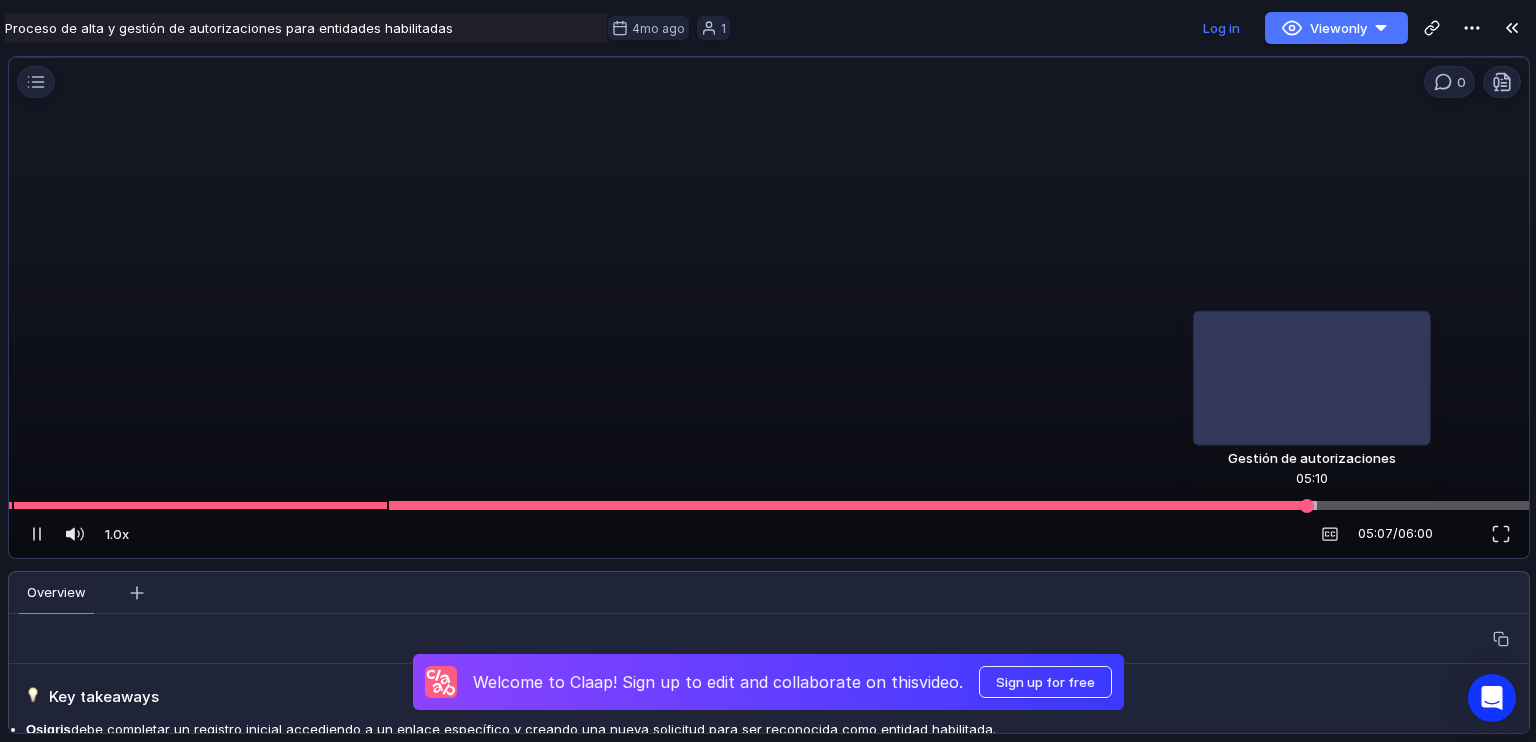 click at bounding box center [769, 505] 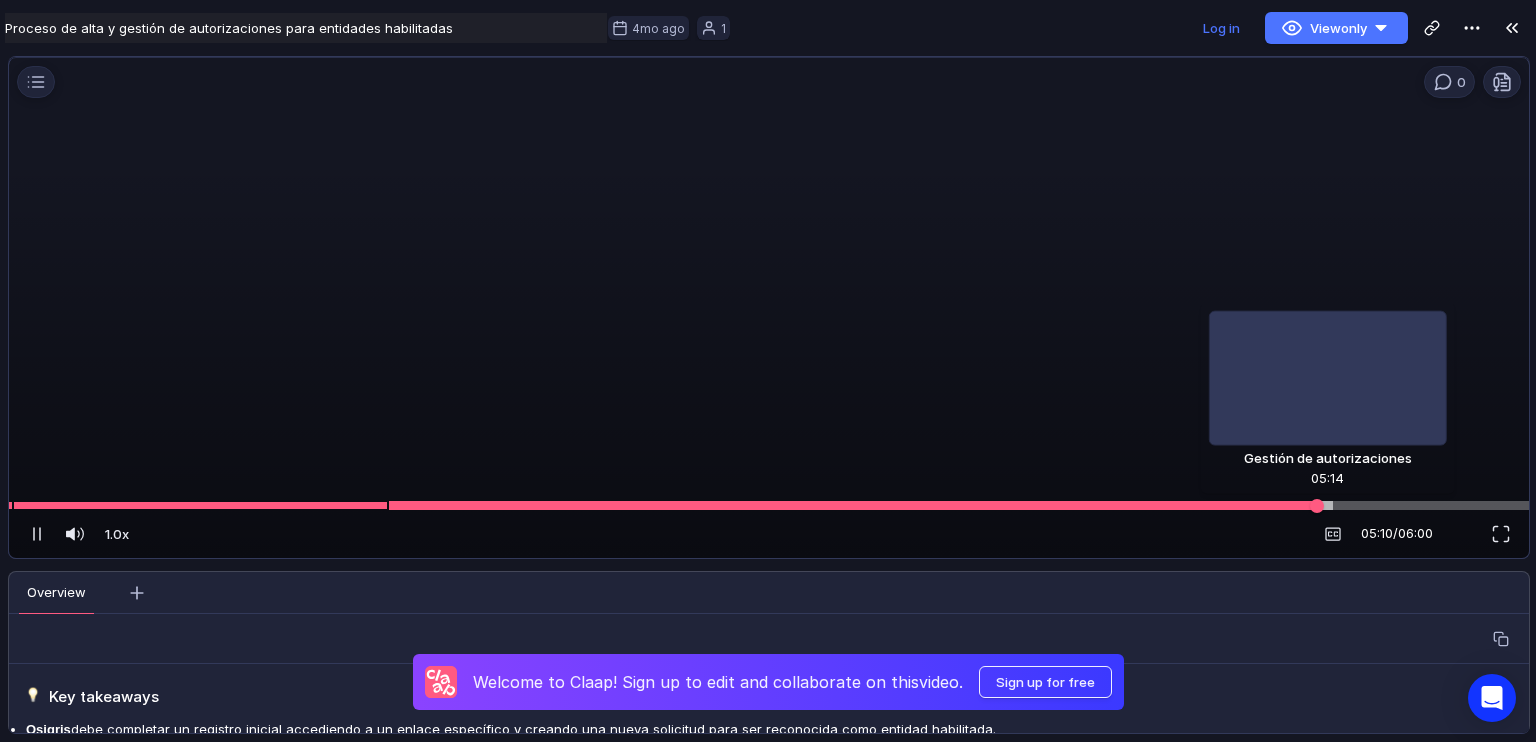 click at bounding box center (769, 505) 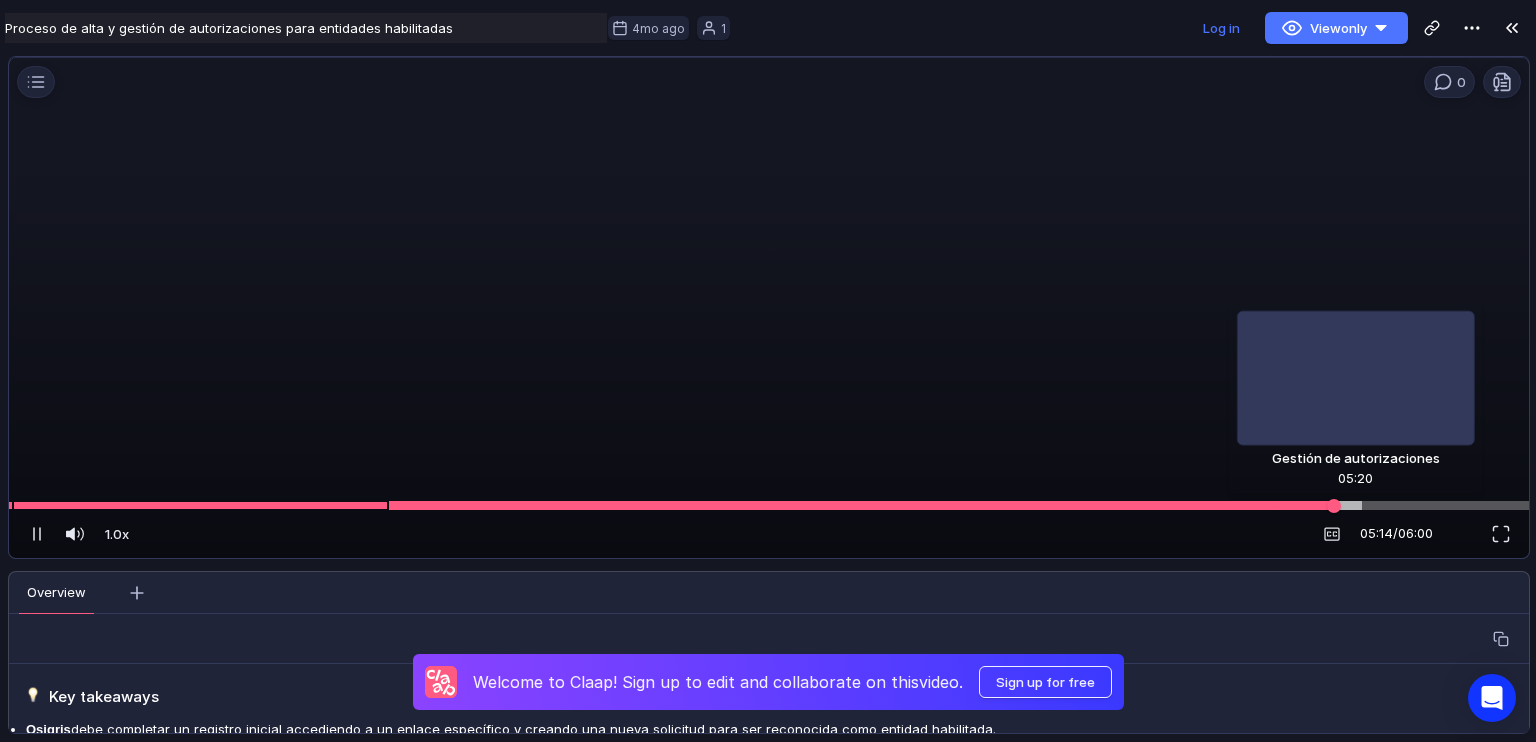 click at bounding box center (769, 505) 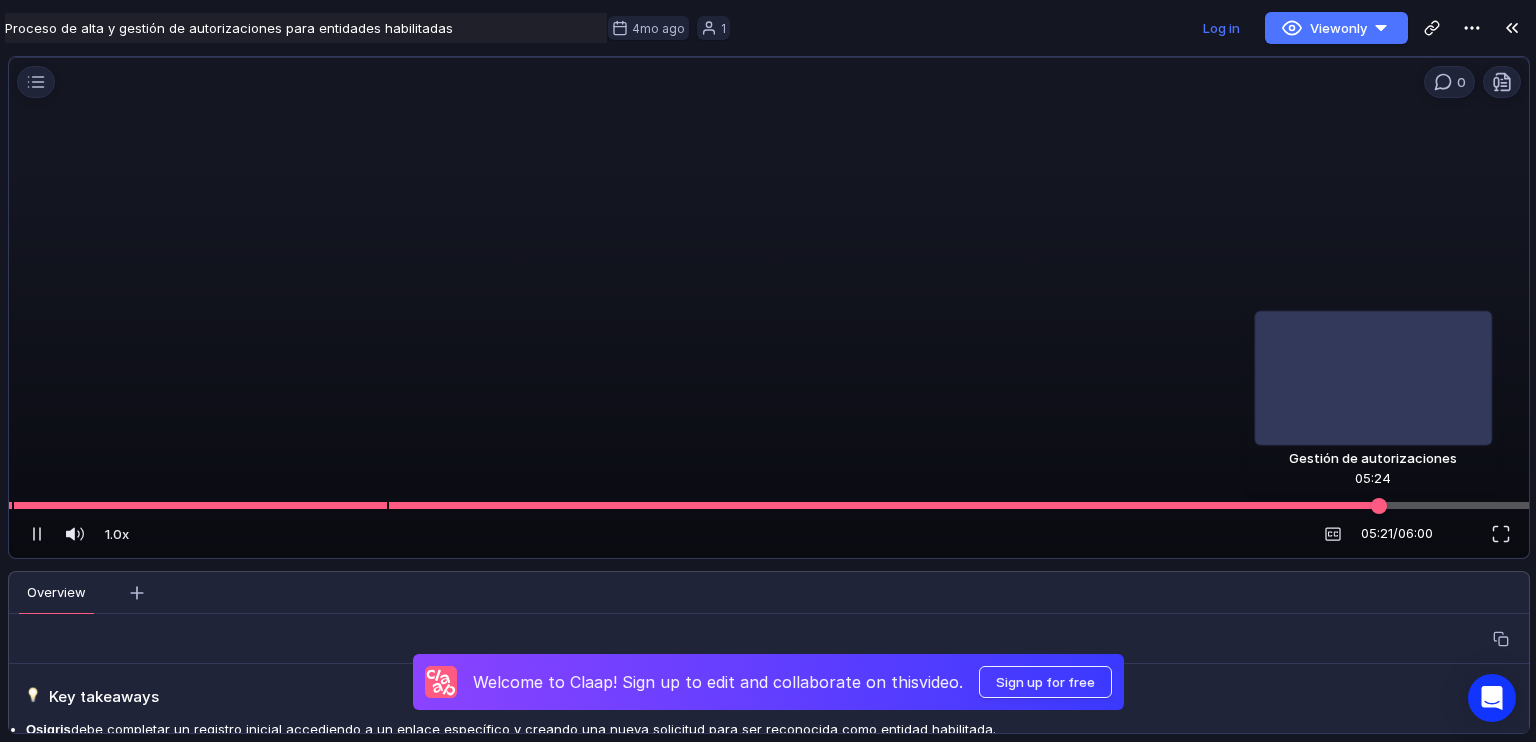 click at bounding box center (769, 505) 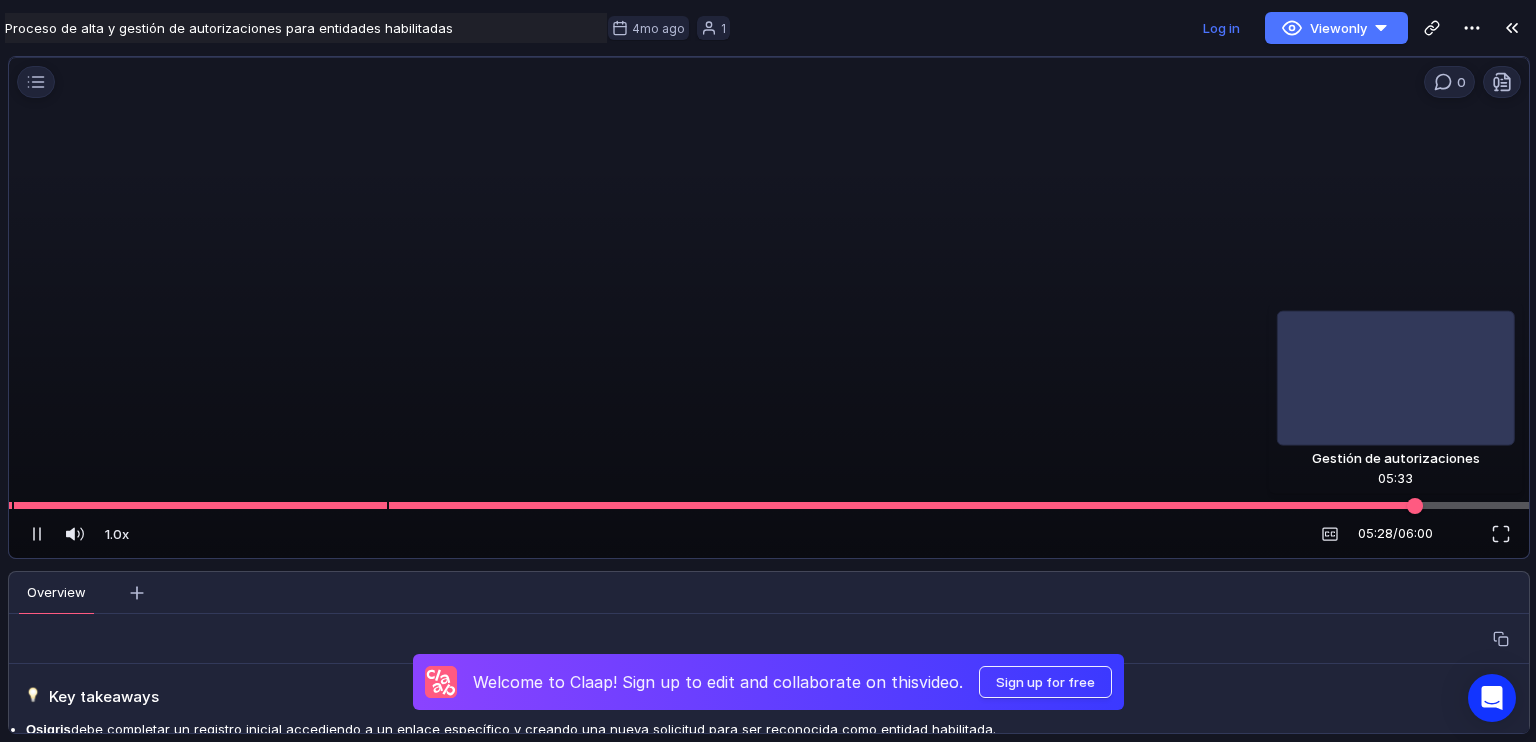 click at bounding box center [769, 505] 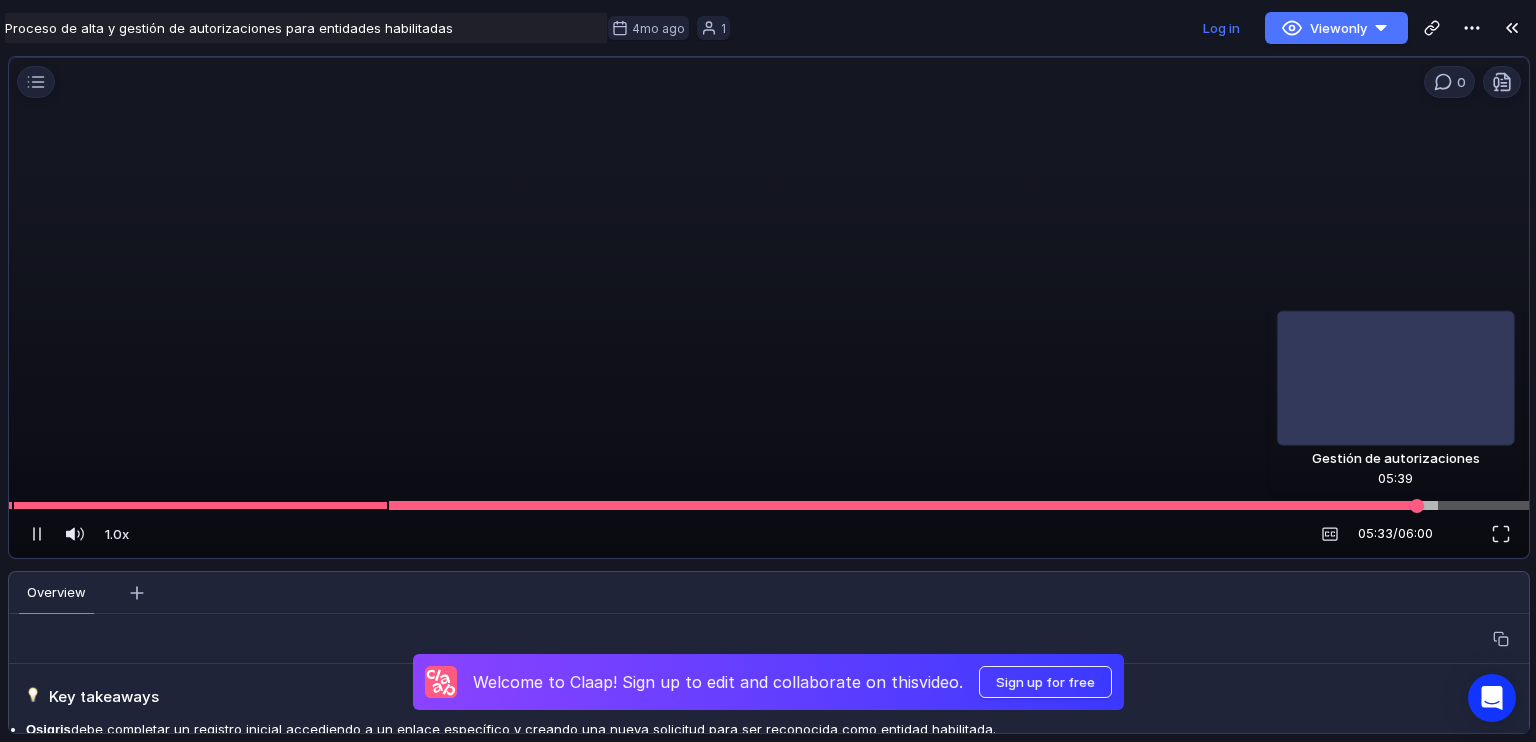 click at bounding box center (769, 505) 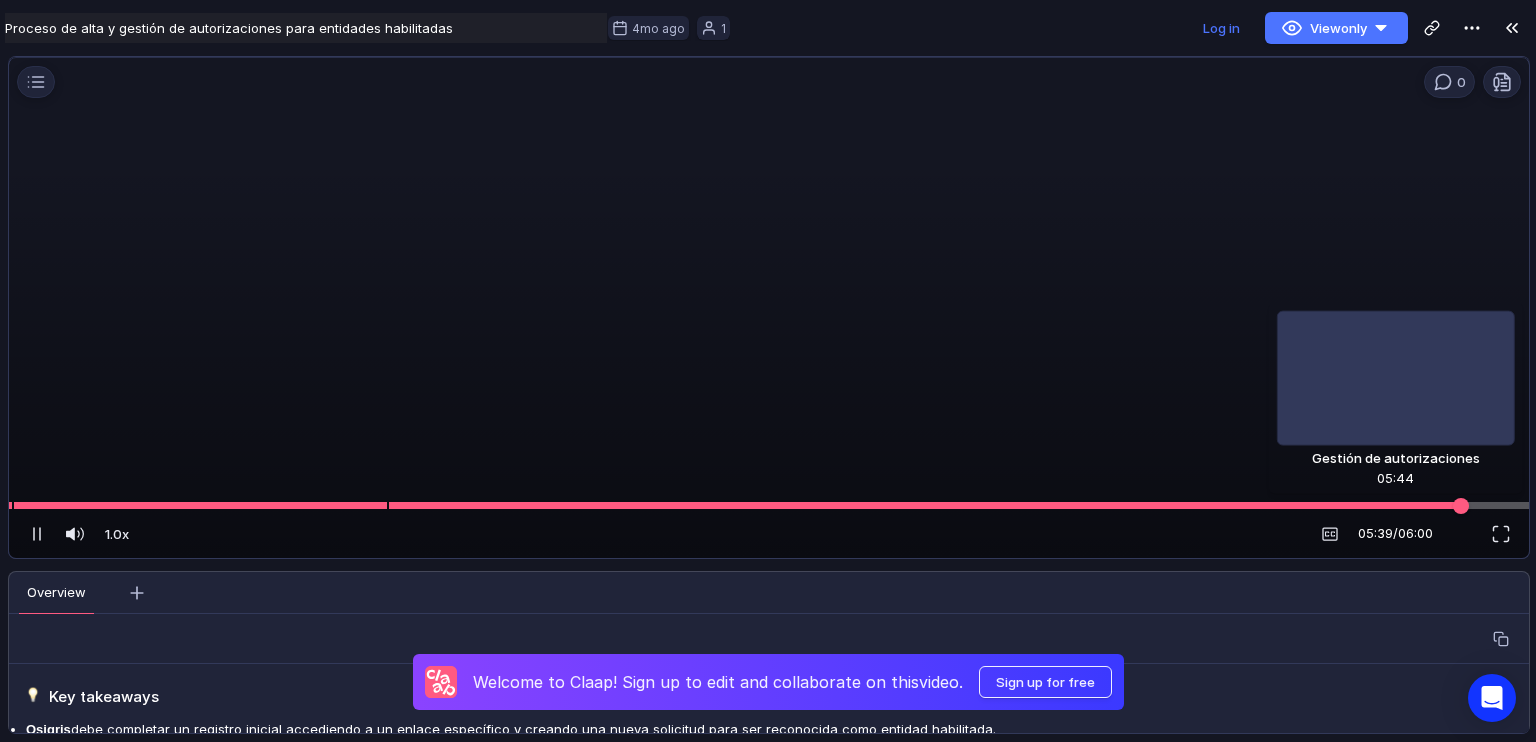 click at bounding box center (769, 505) 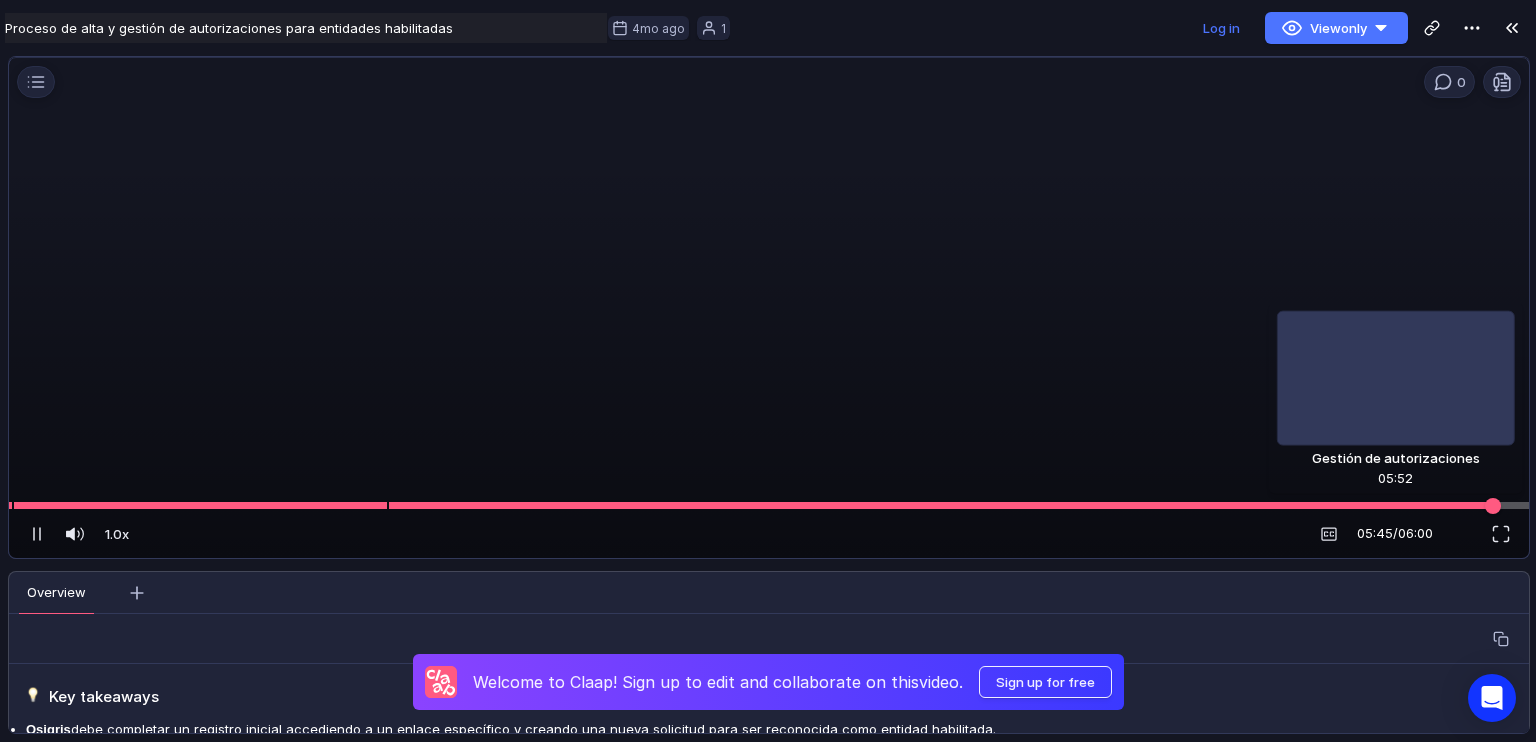 click at bounding box center [769, 505] 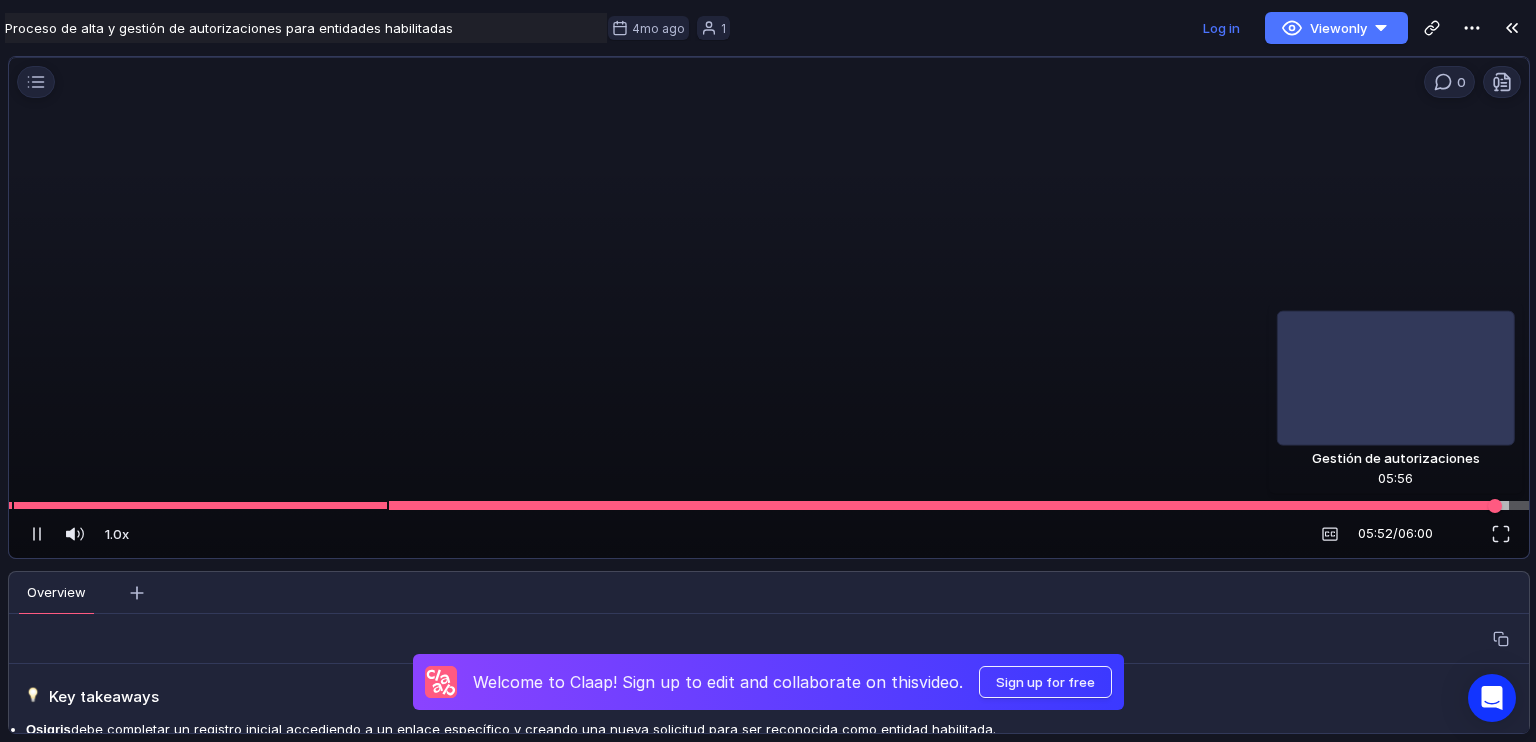 click at bounding box center (769, 505) 